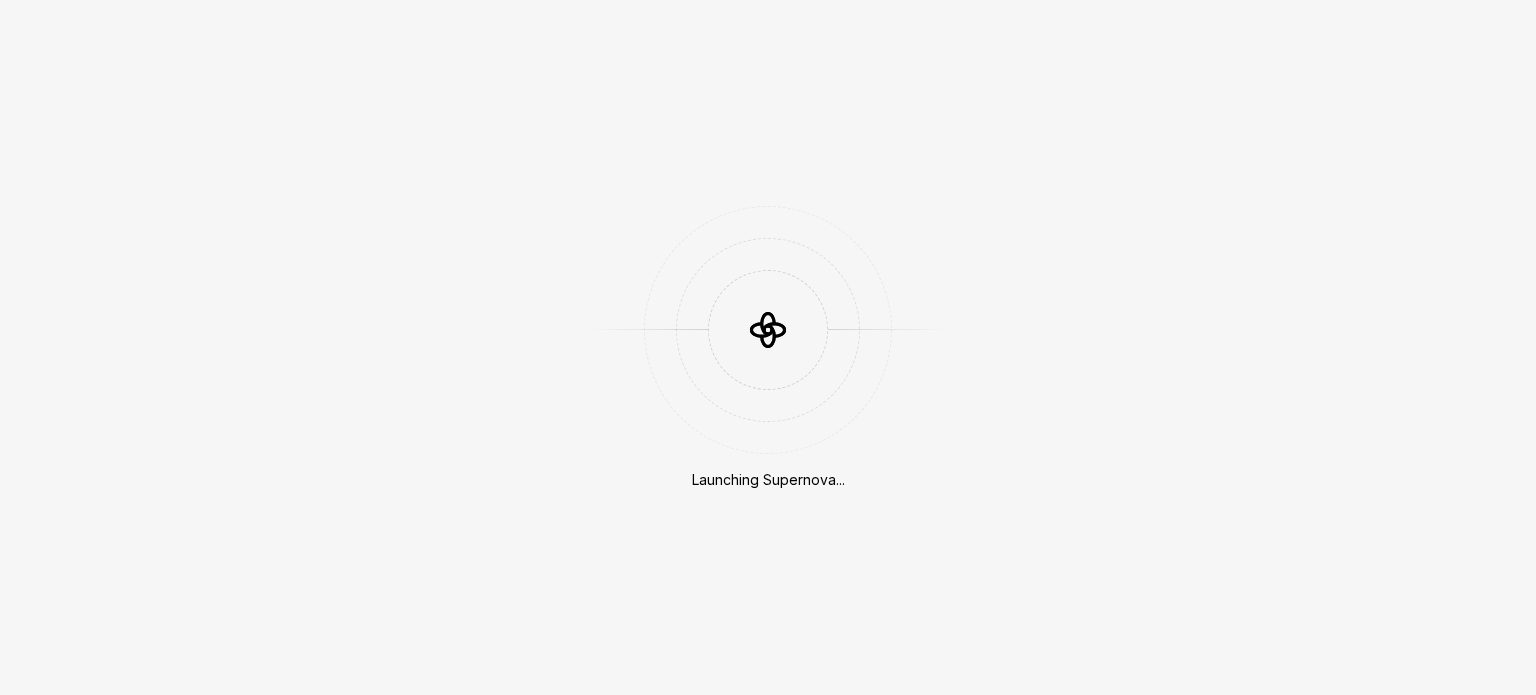 scroll, scrollTop: 0, scrollLeft: 0, axis: both 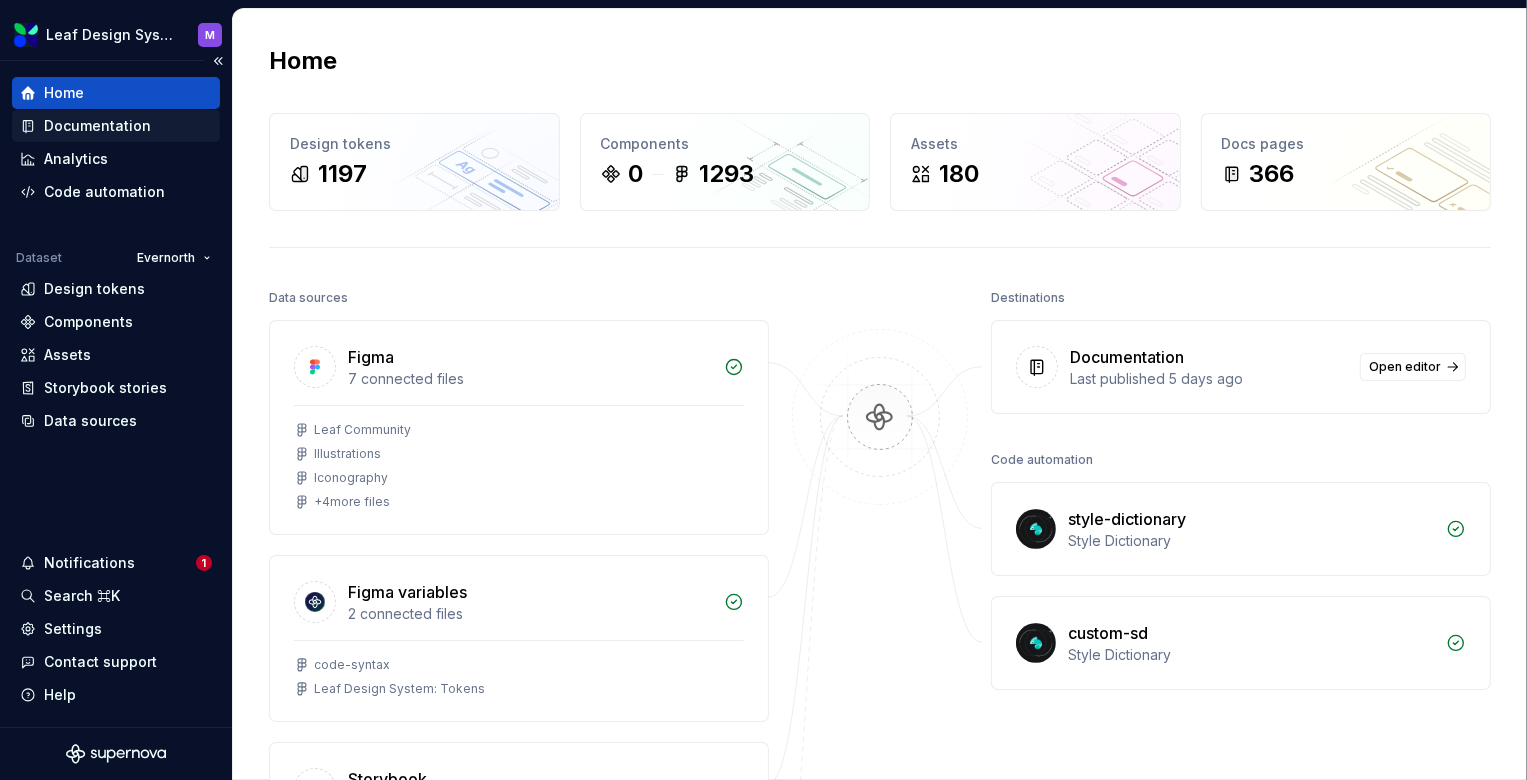 click on "Documentation" at bounding box center (97, 126) 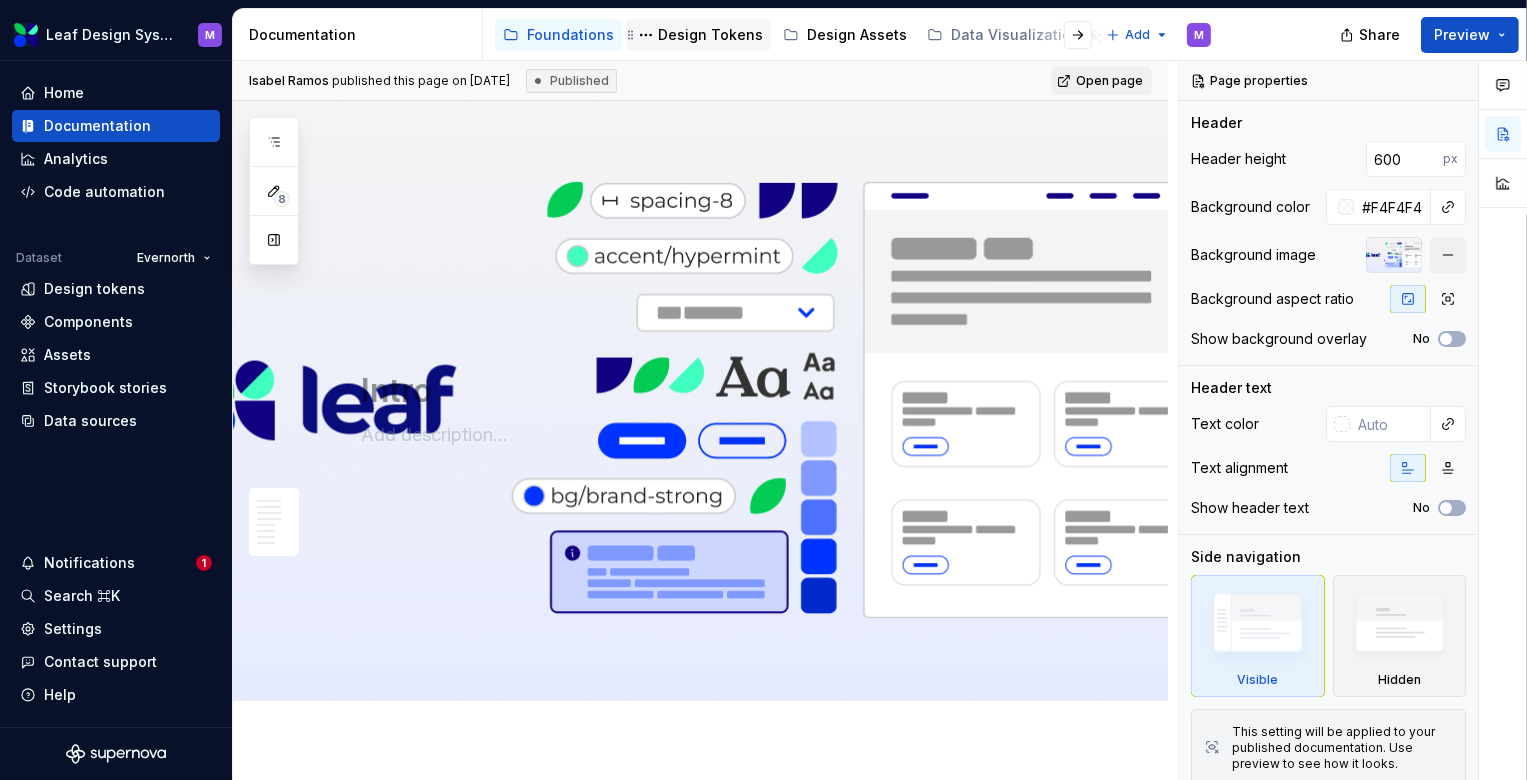click on "Design Tokens" at bounding box center (710, 35) 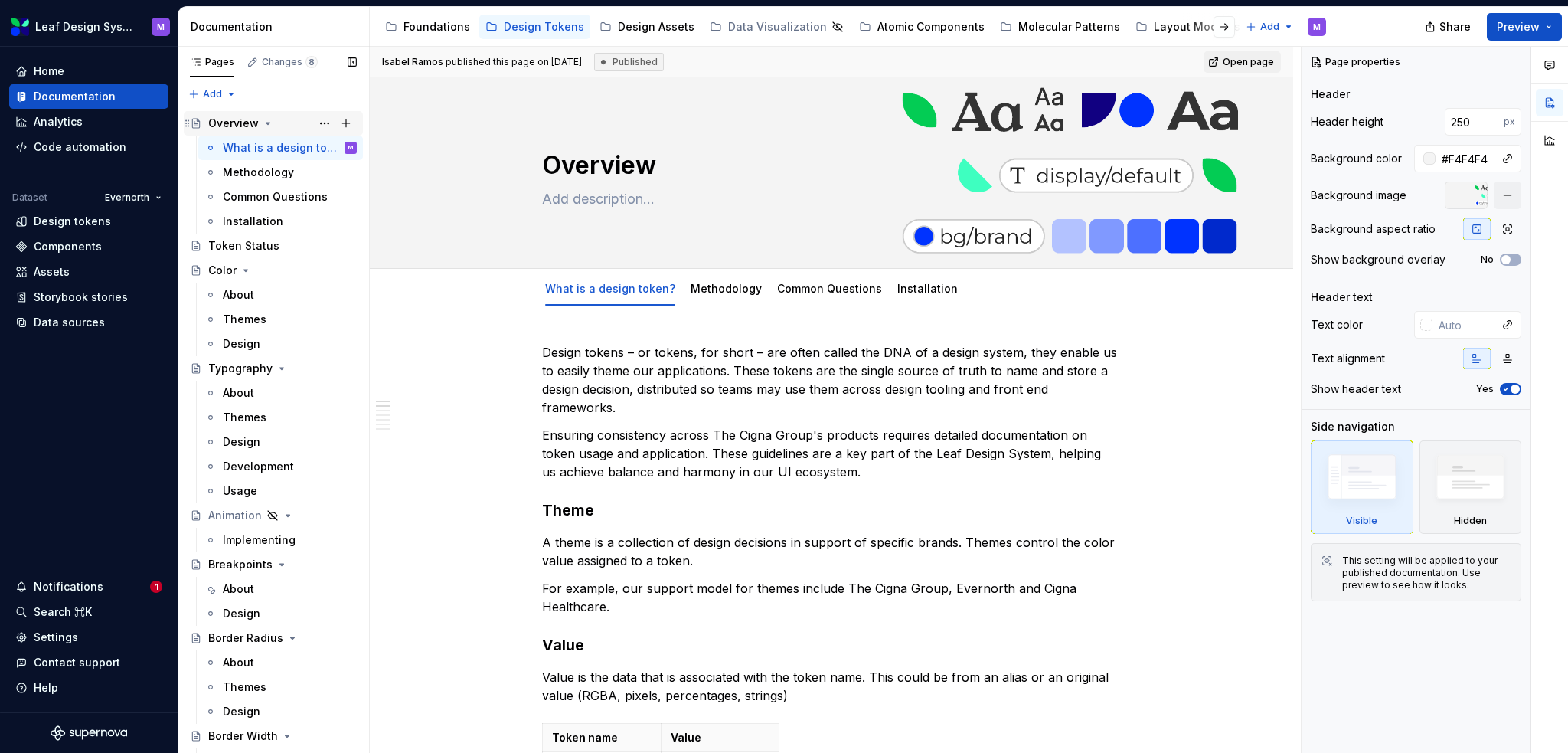click 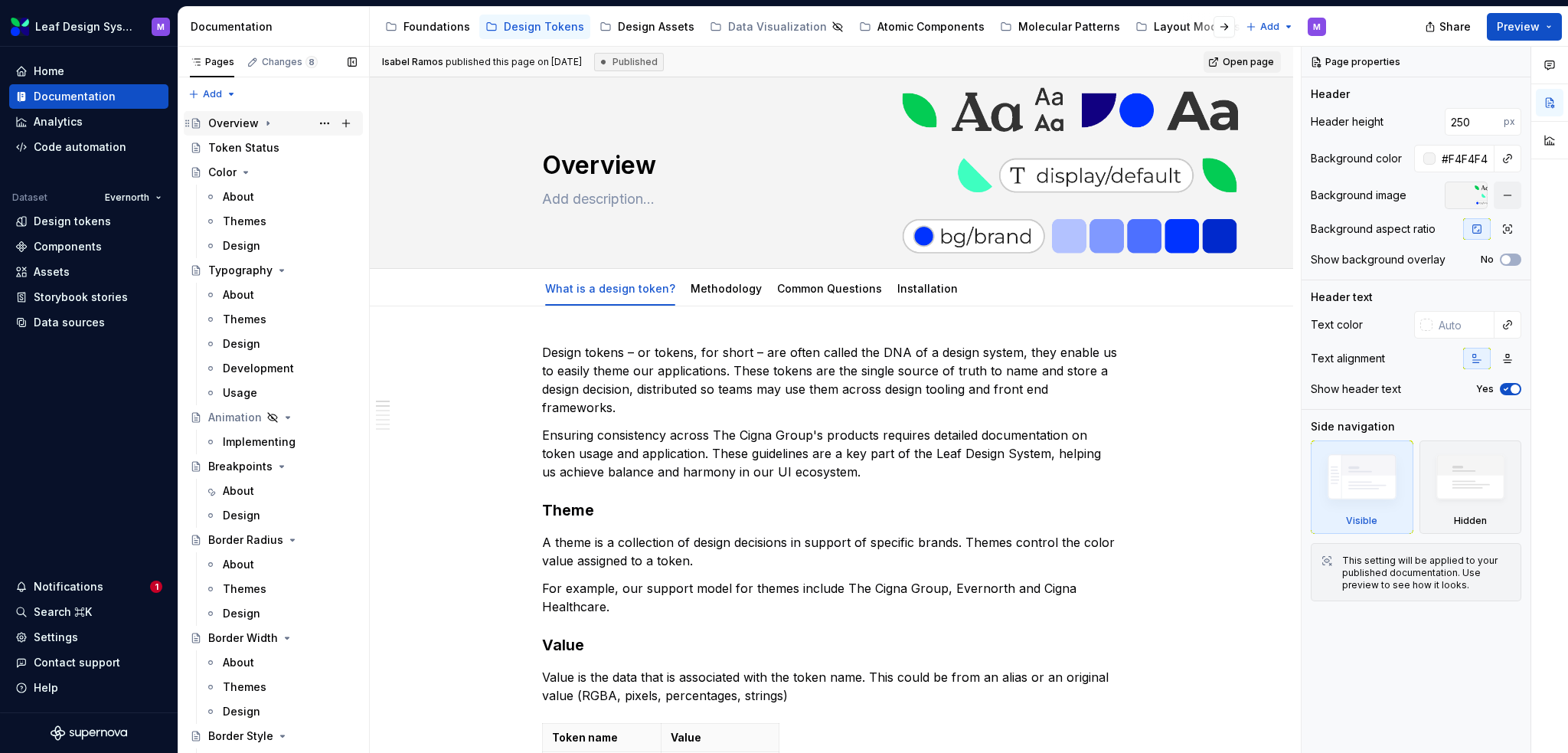 click 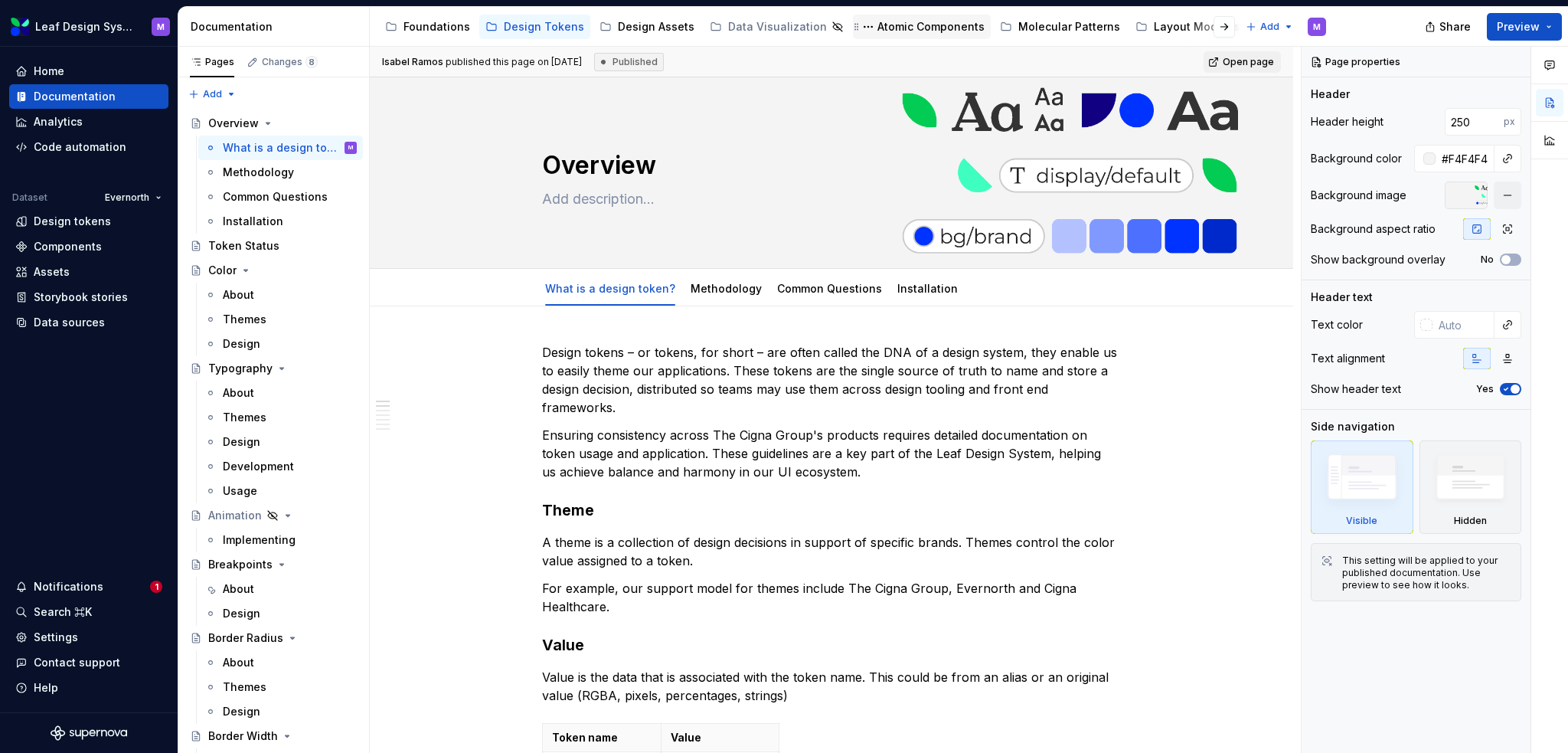 click on "Atomic Components" at bounding box center (931, 27) 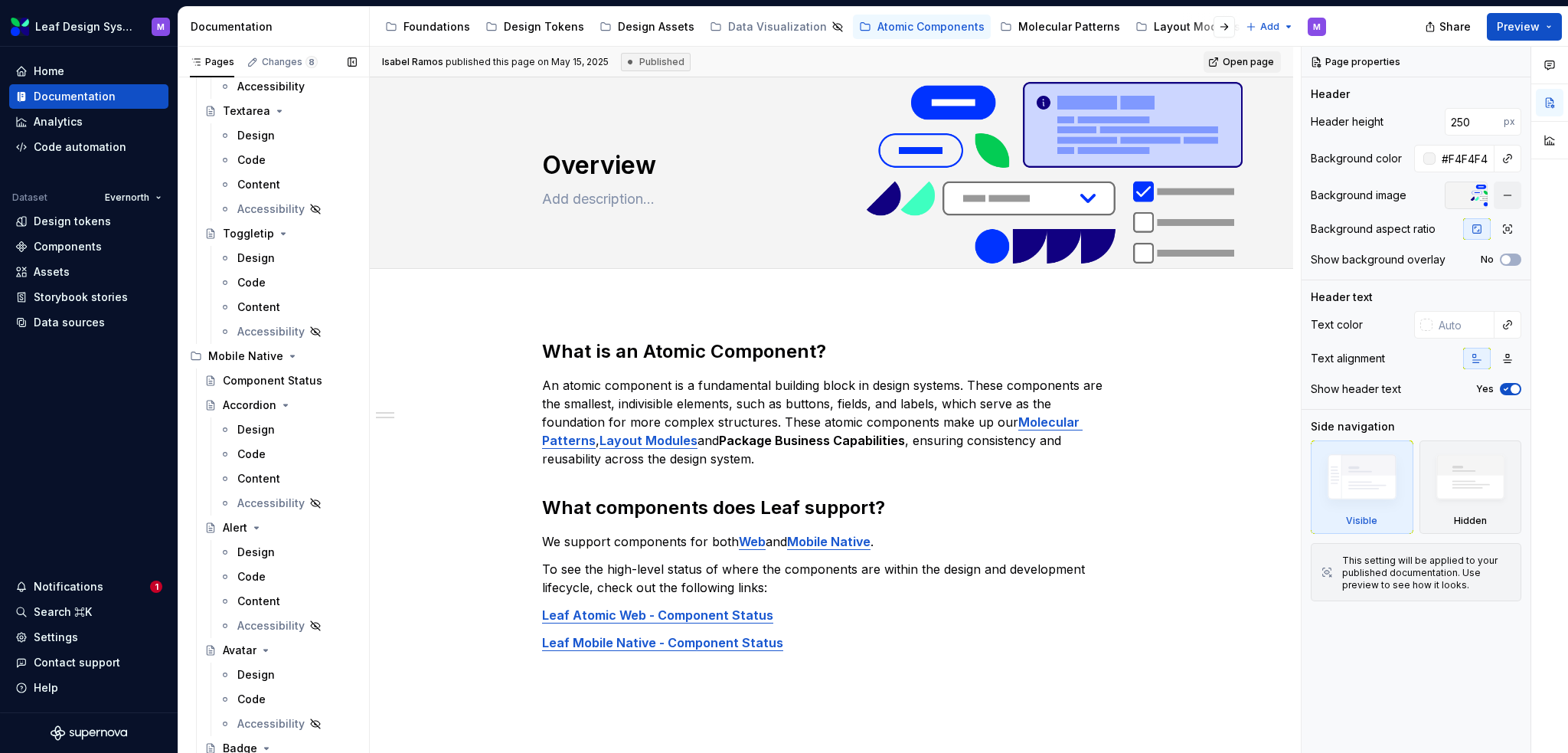 scroll, scrollTop: 3907, scrollLeft: 0, axis: vertical 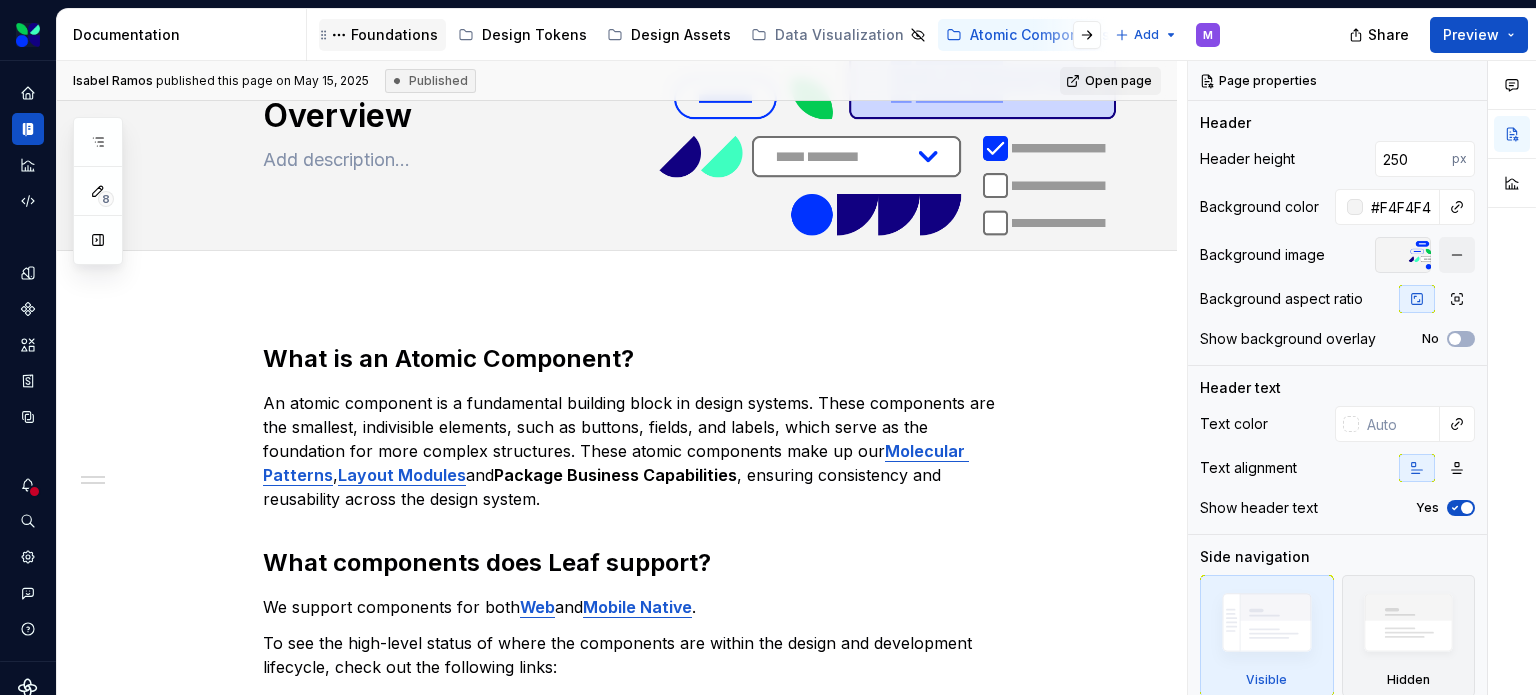 click on "Foundations" at bounding box center [382, 35] 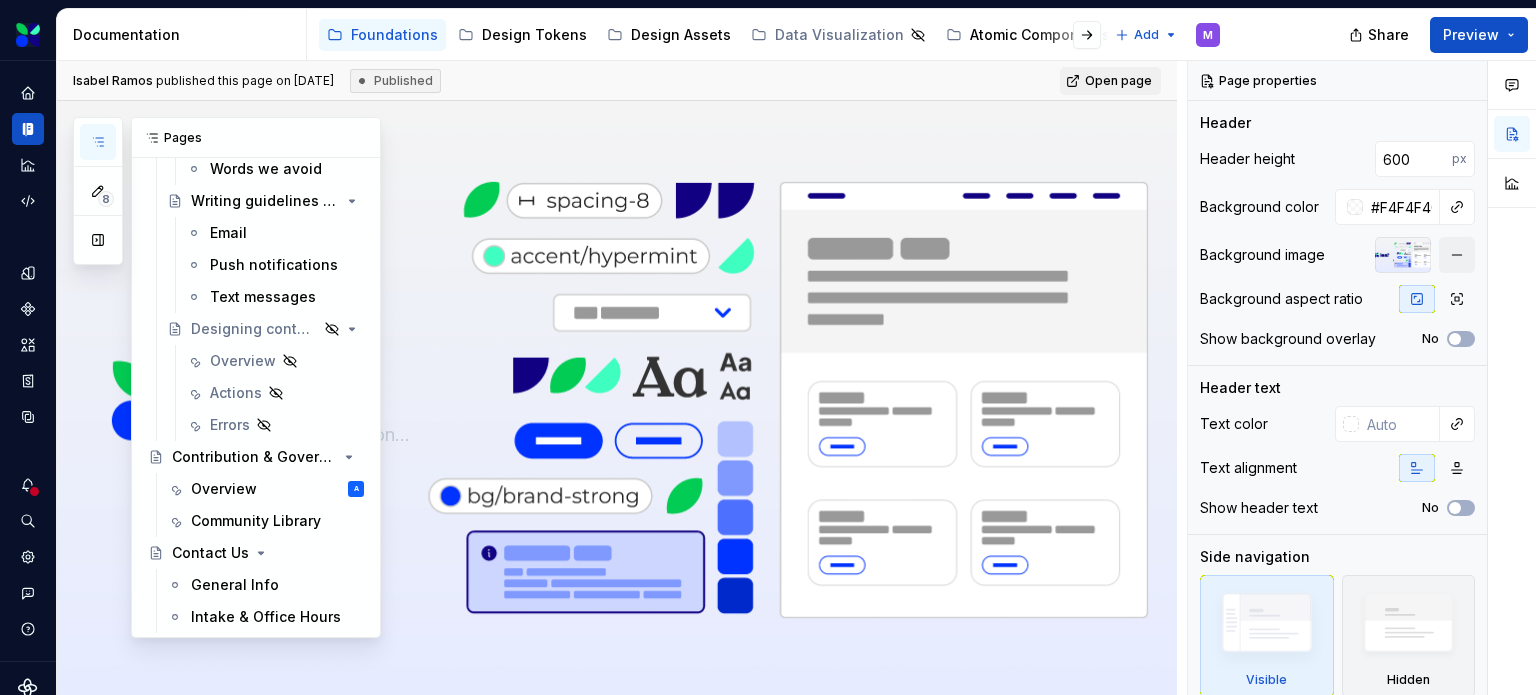 scroll, scrollTop: 1936, scrollLeft: 0, axis: vertical 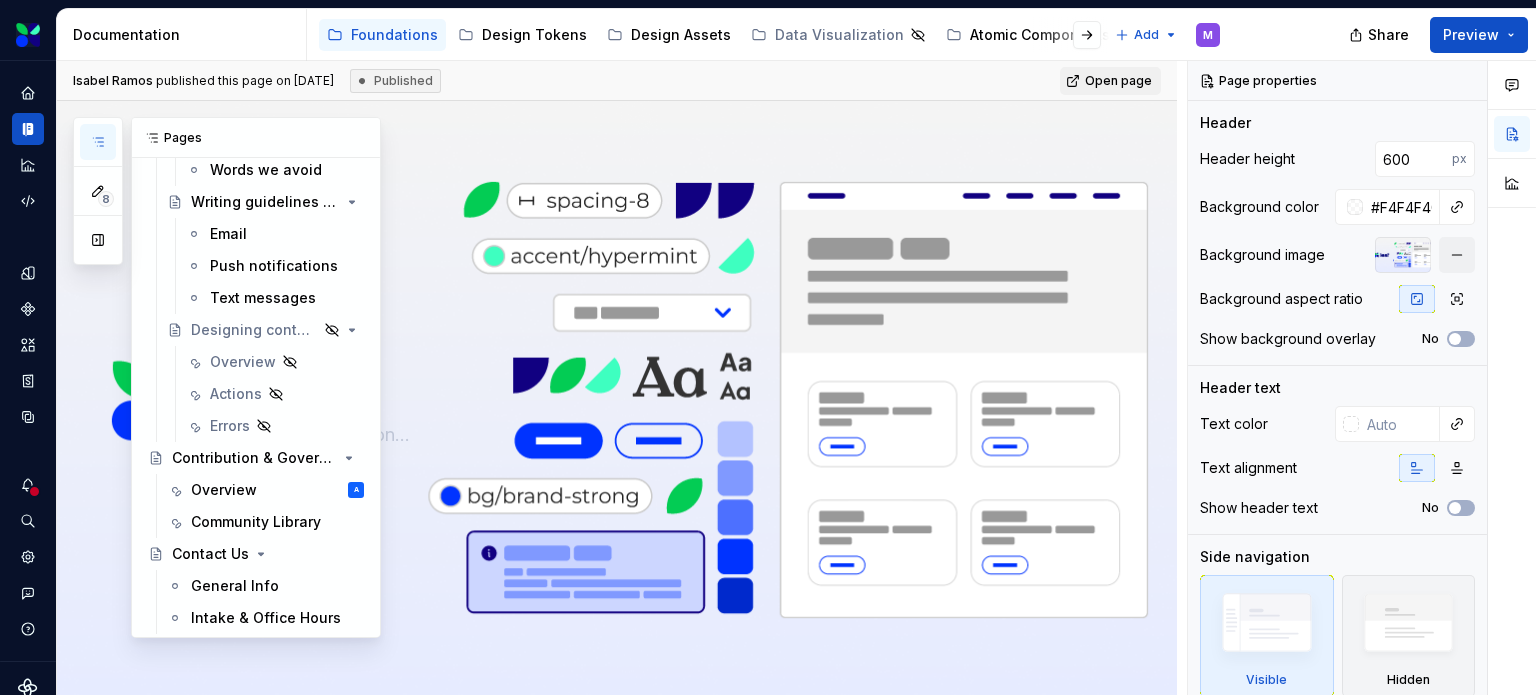 click 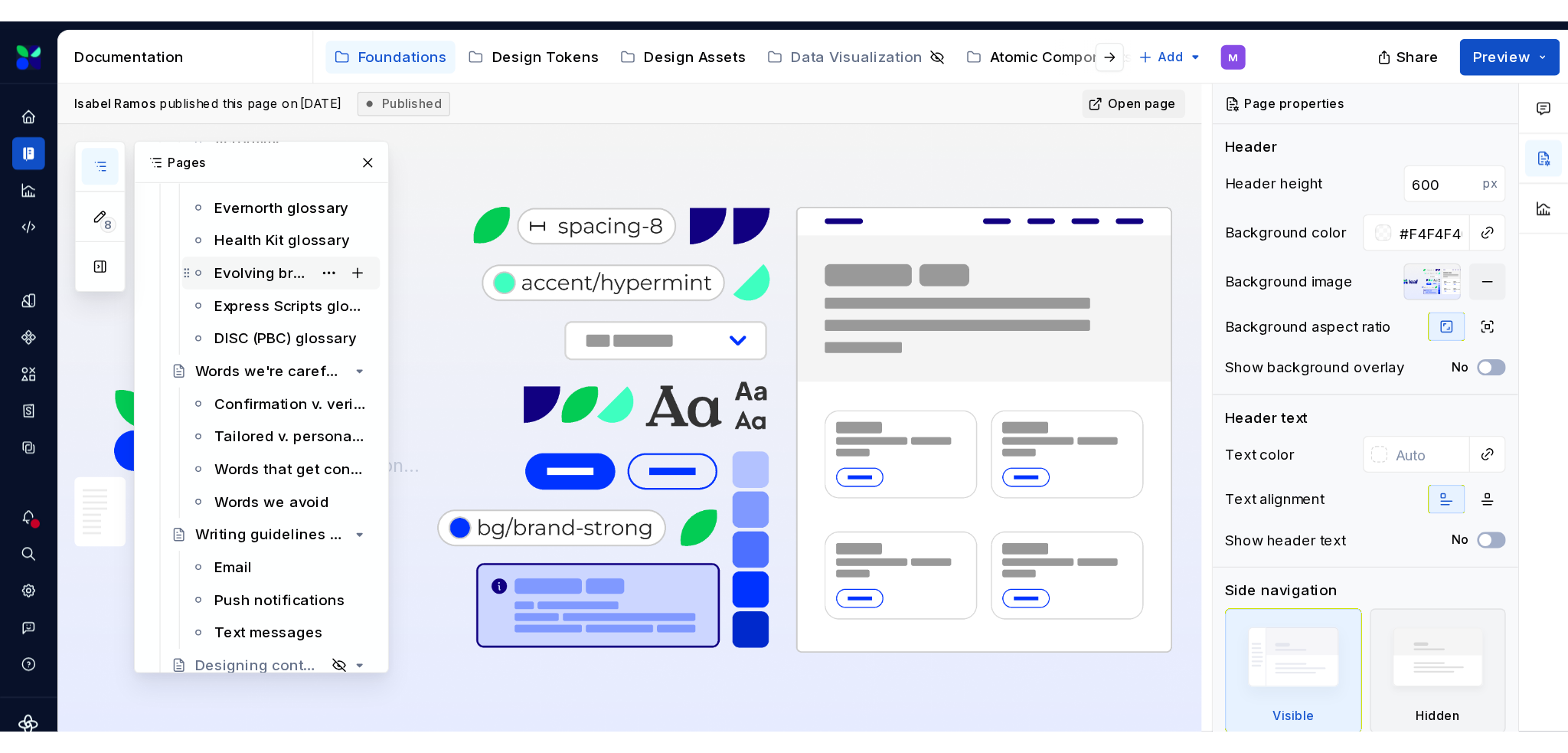 scroll, scrollTop: 1330, scrollLeft: 0, axis: vertical 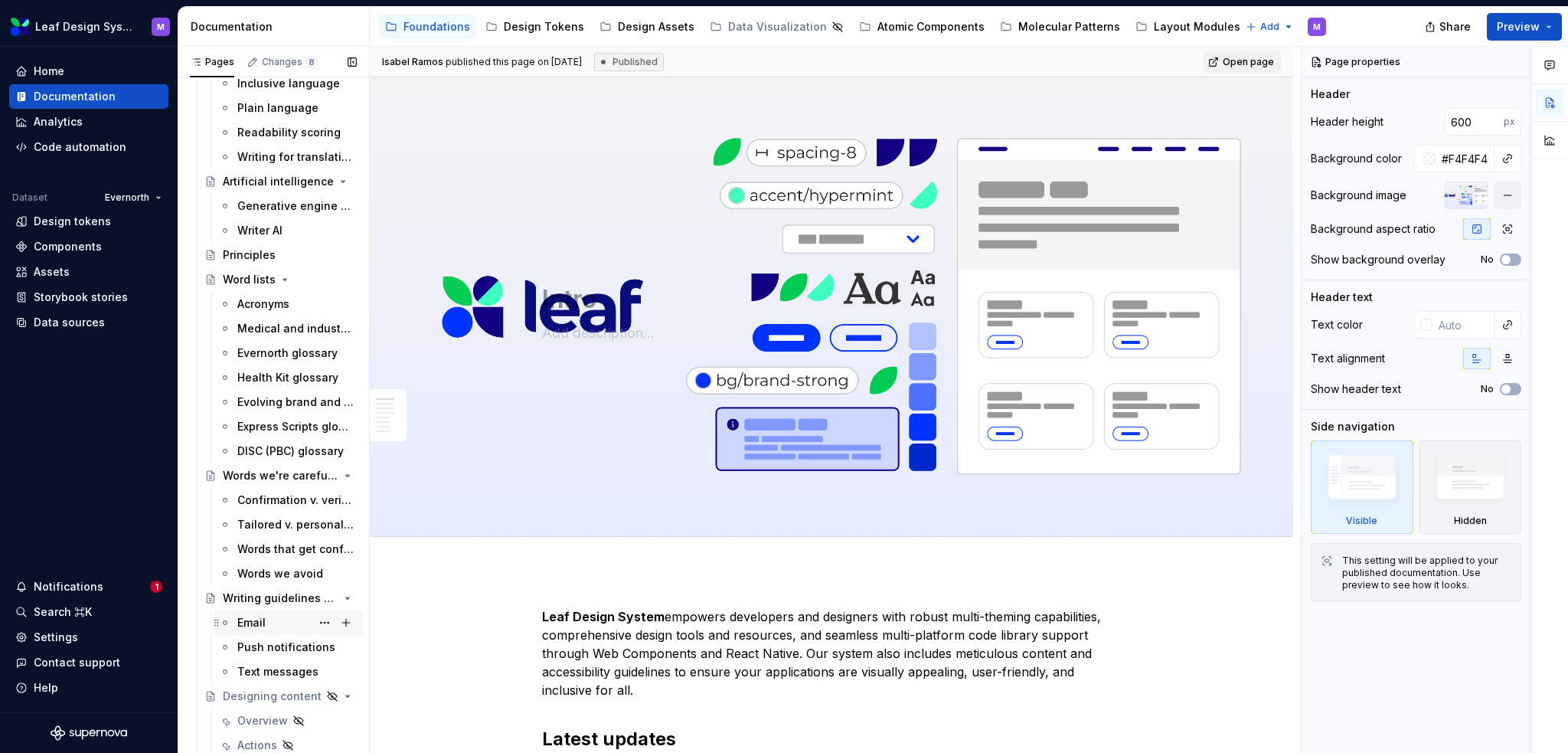 click on "Email" at bounding box center [251, 623] 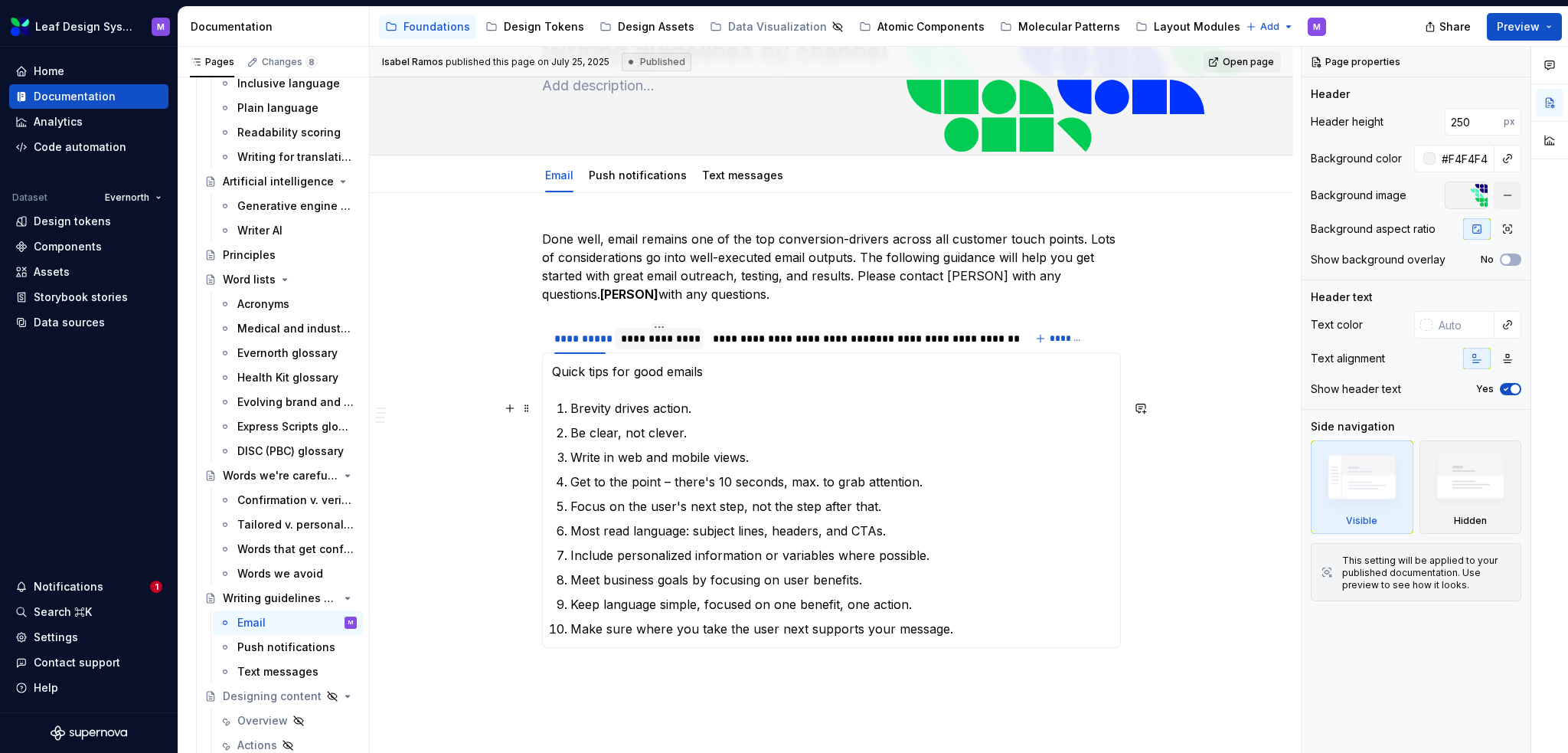 scroll, scrollTop: 153, scrollLeft: 0, axis: vertical 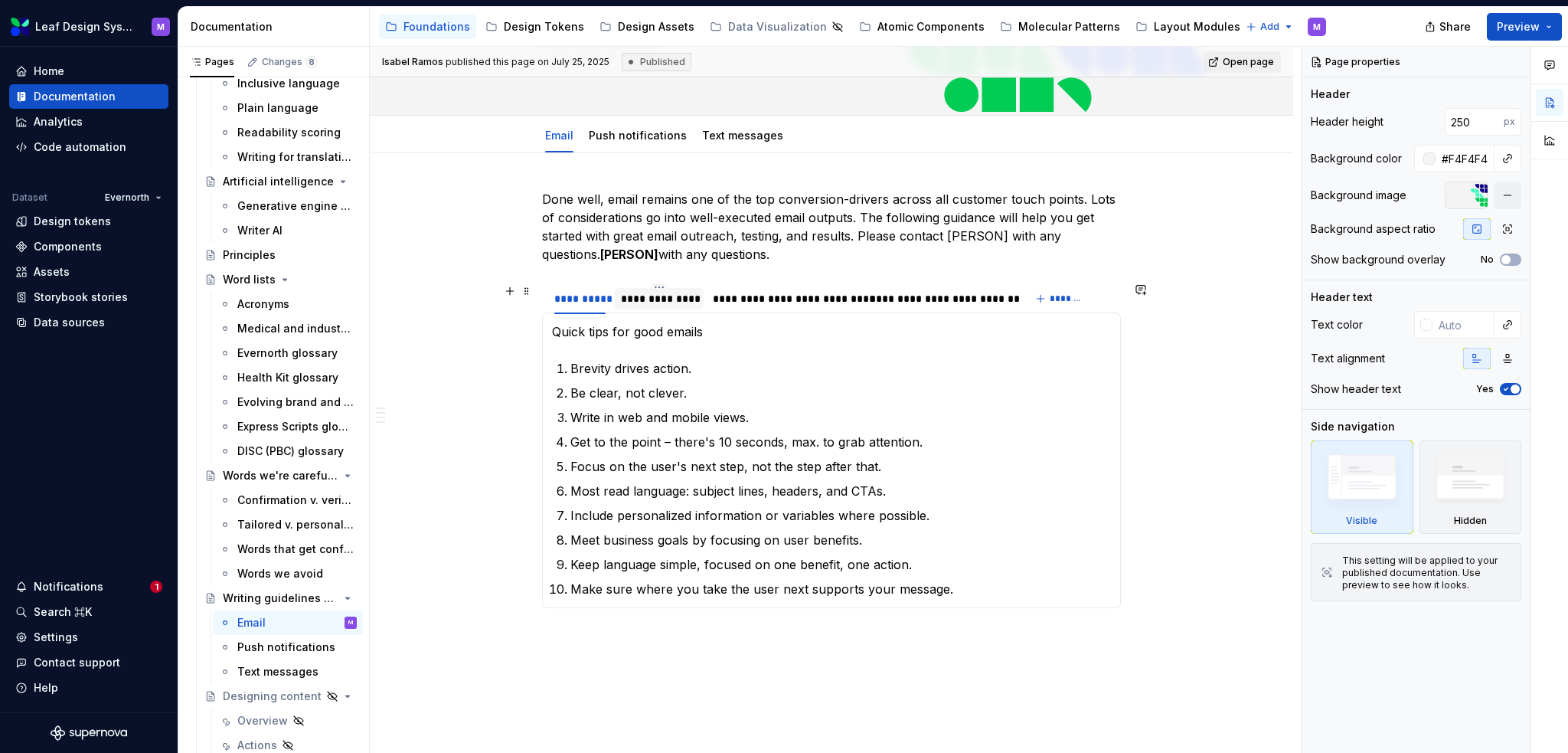 type on "*" 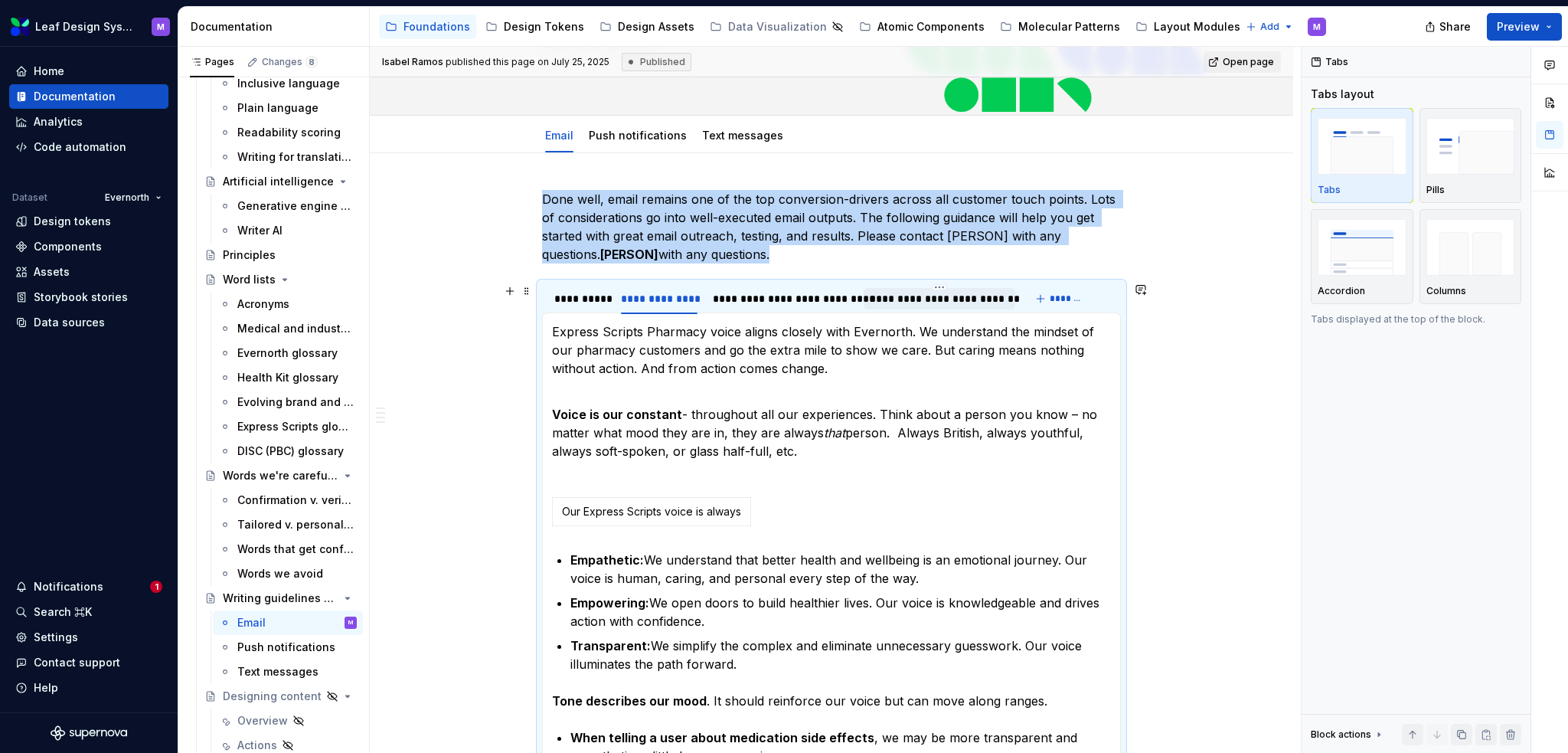 click on "**********" at bounding box center (939, 299) 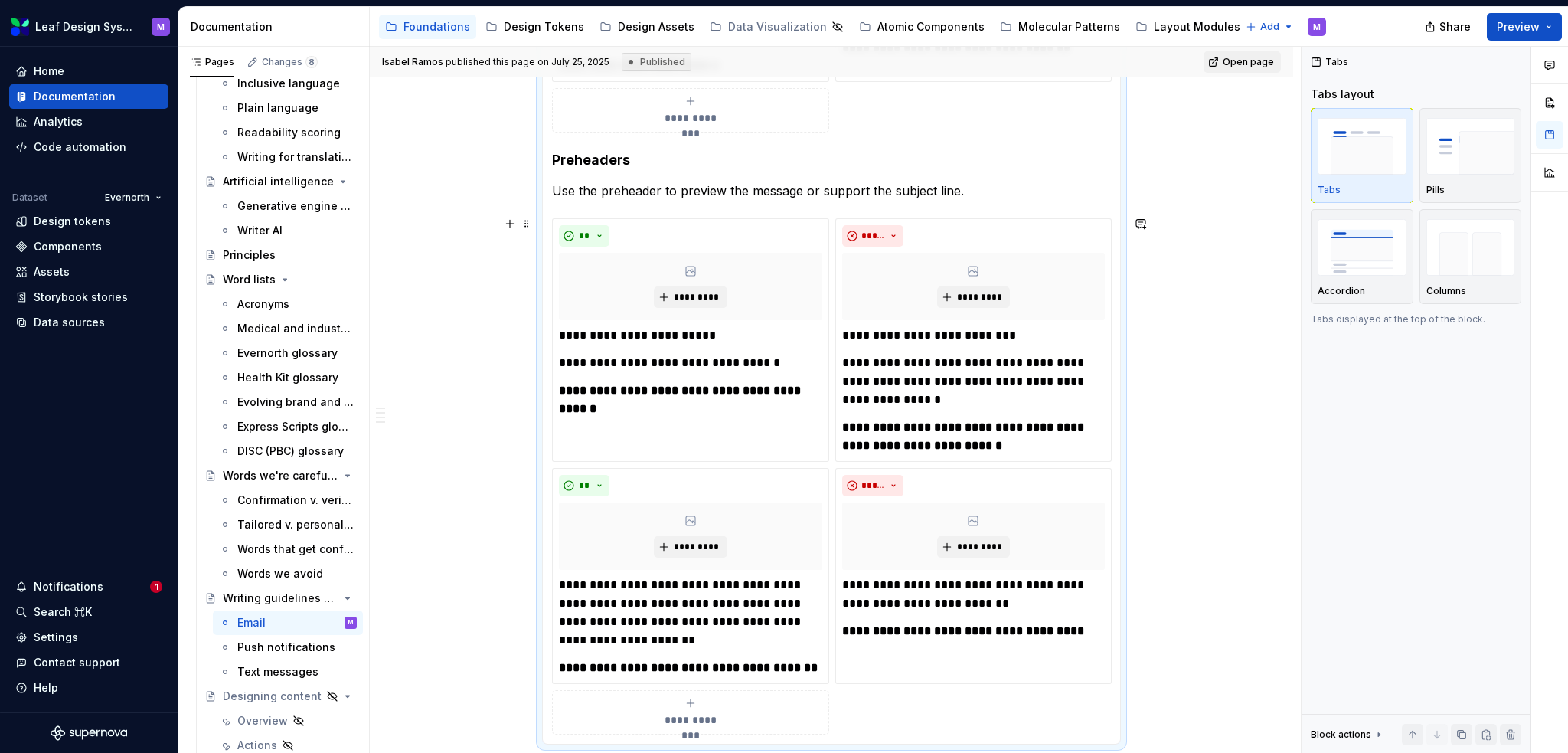 scroll, scrollTop: 1685, scrollLeft: 0, axis: vertical 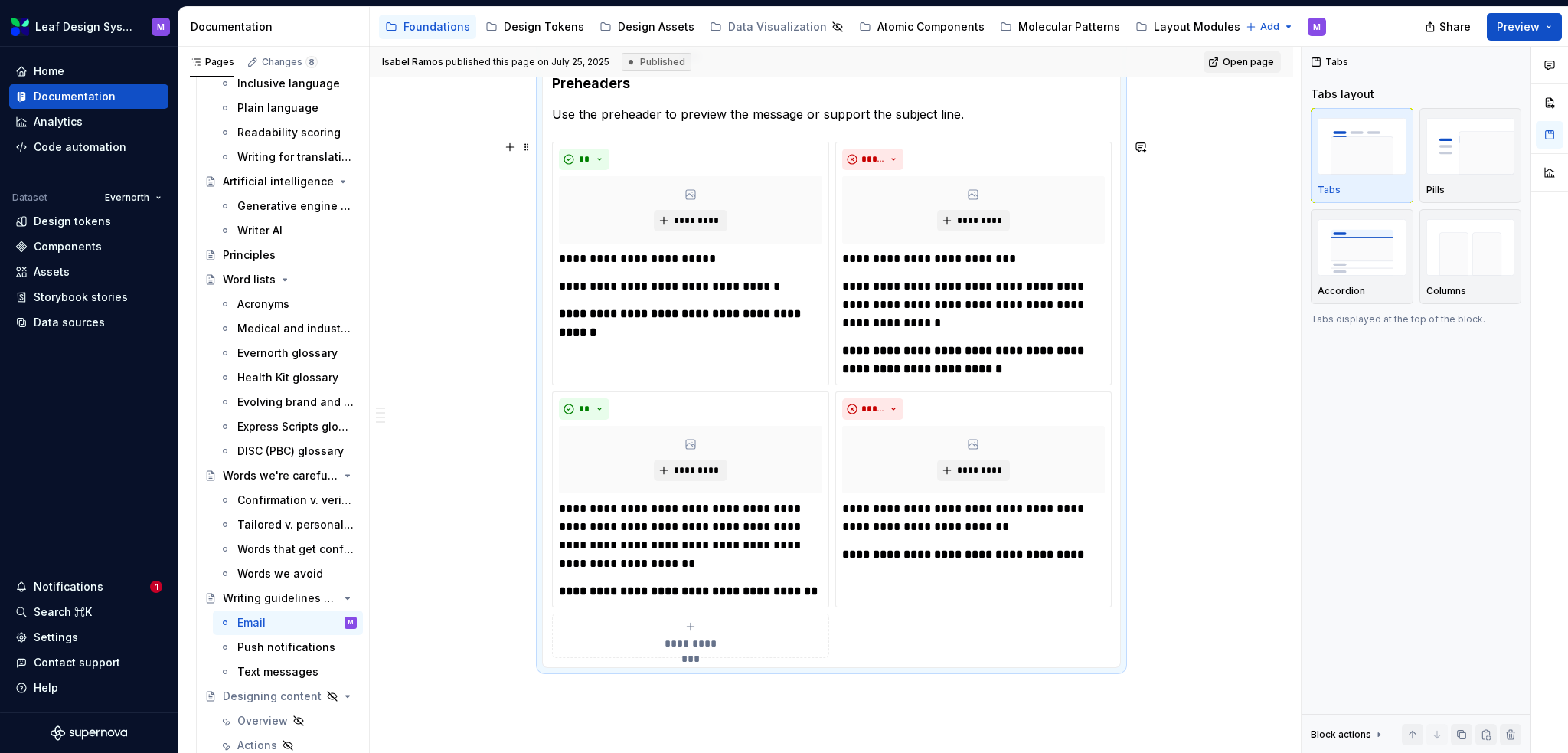 click on "**********" at bounding box center [691, 636] 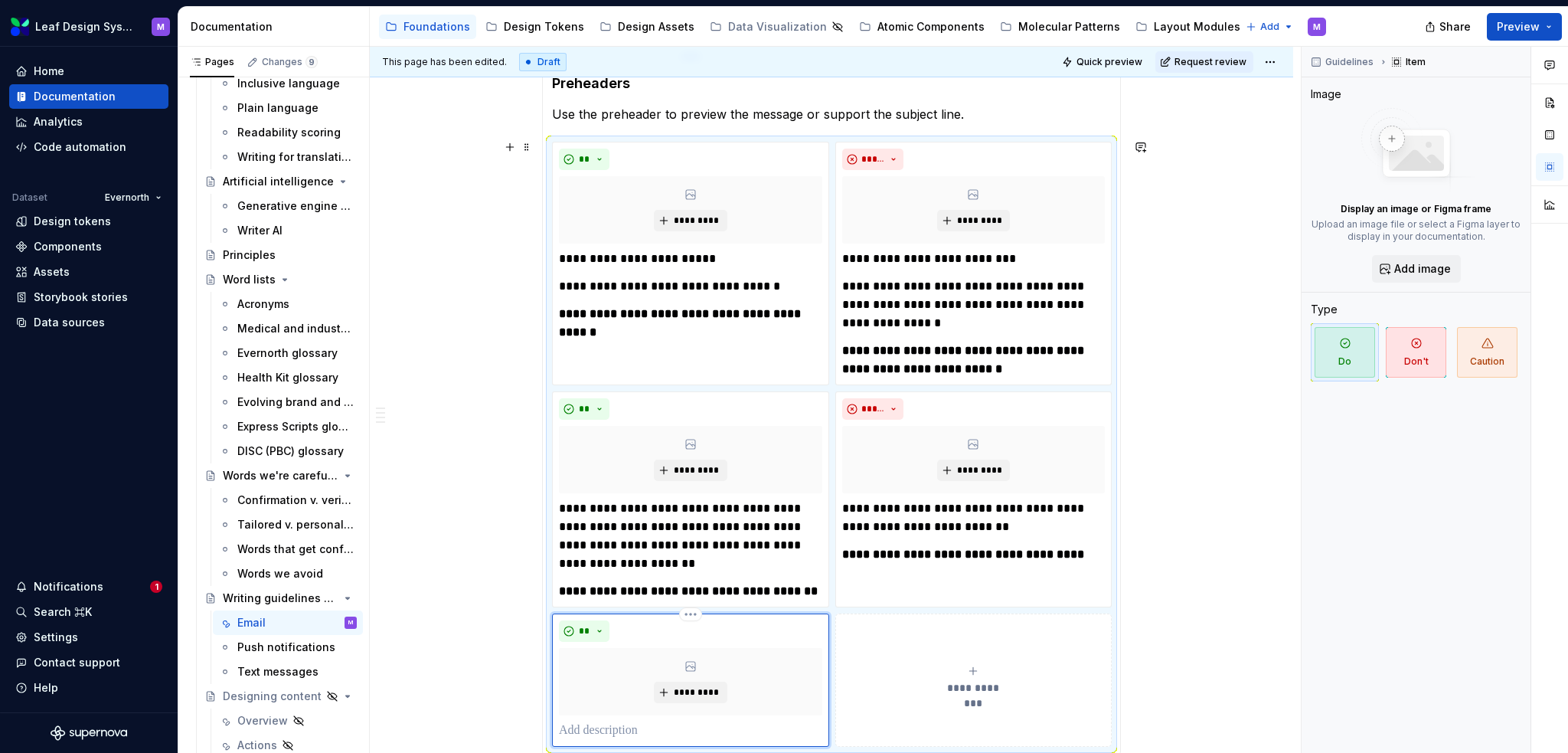click at bounding box center [691, 731] 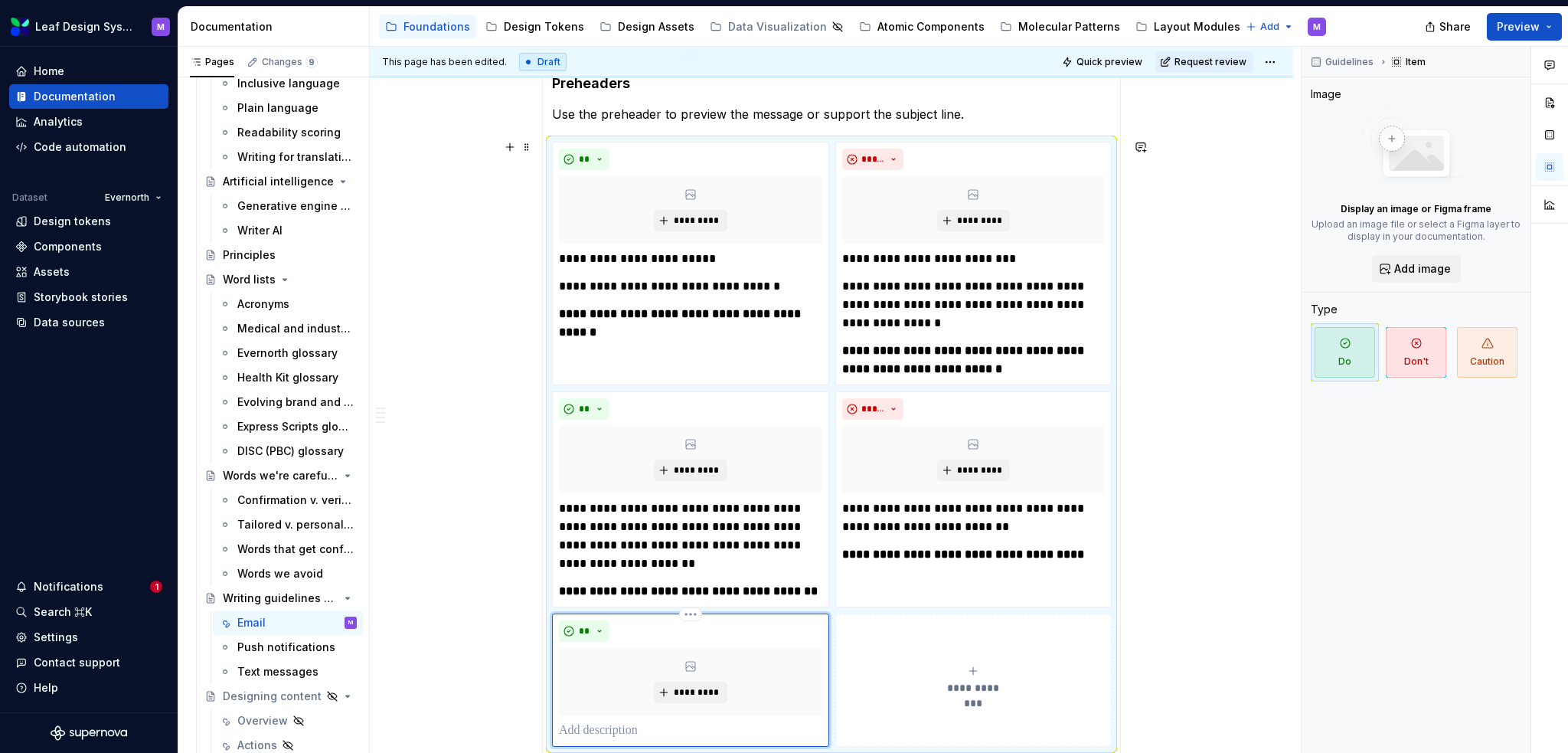 type 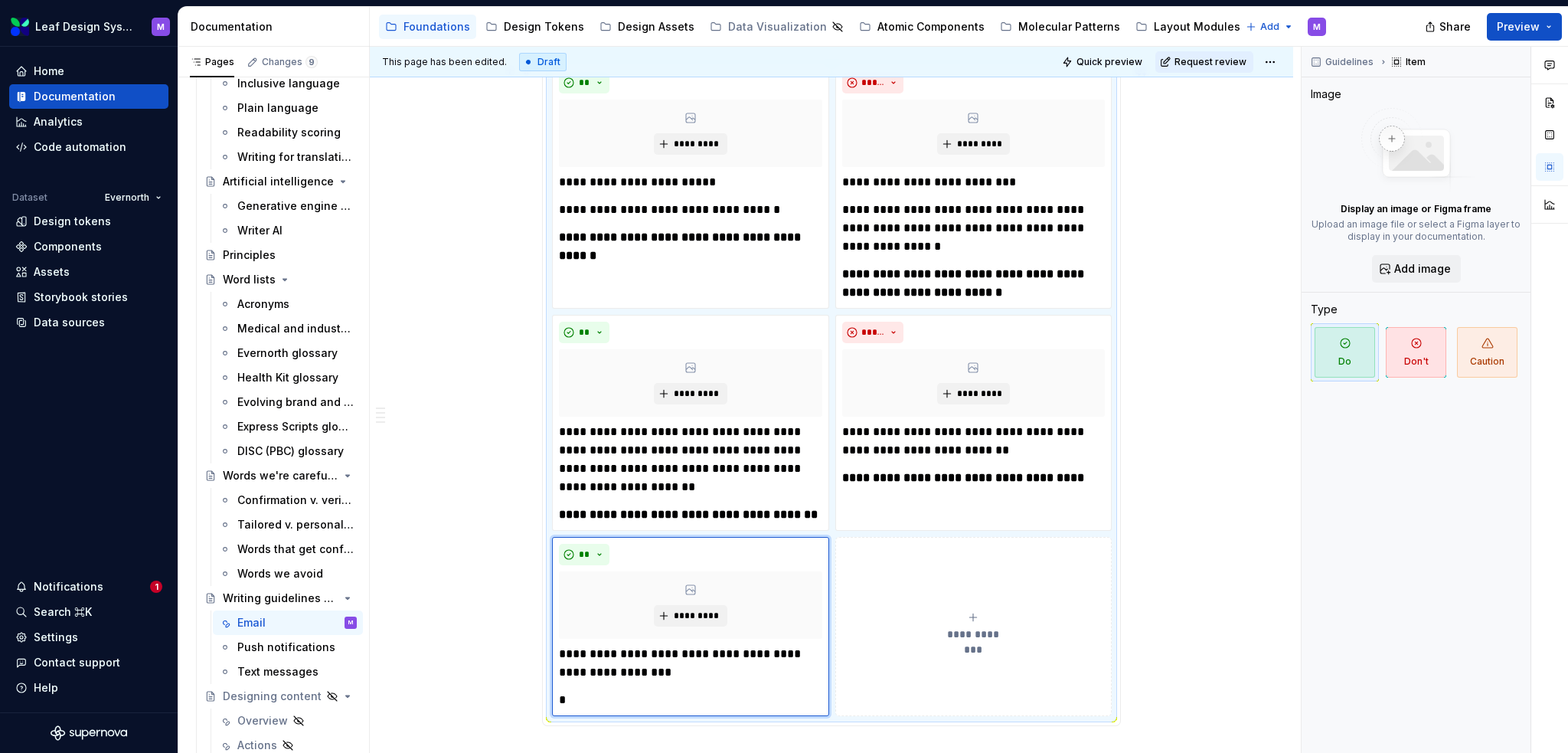 scroll, scrollTop: 1789, scrollLeft: 0, axis: vertical 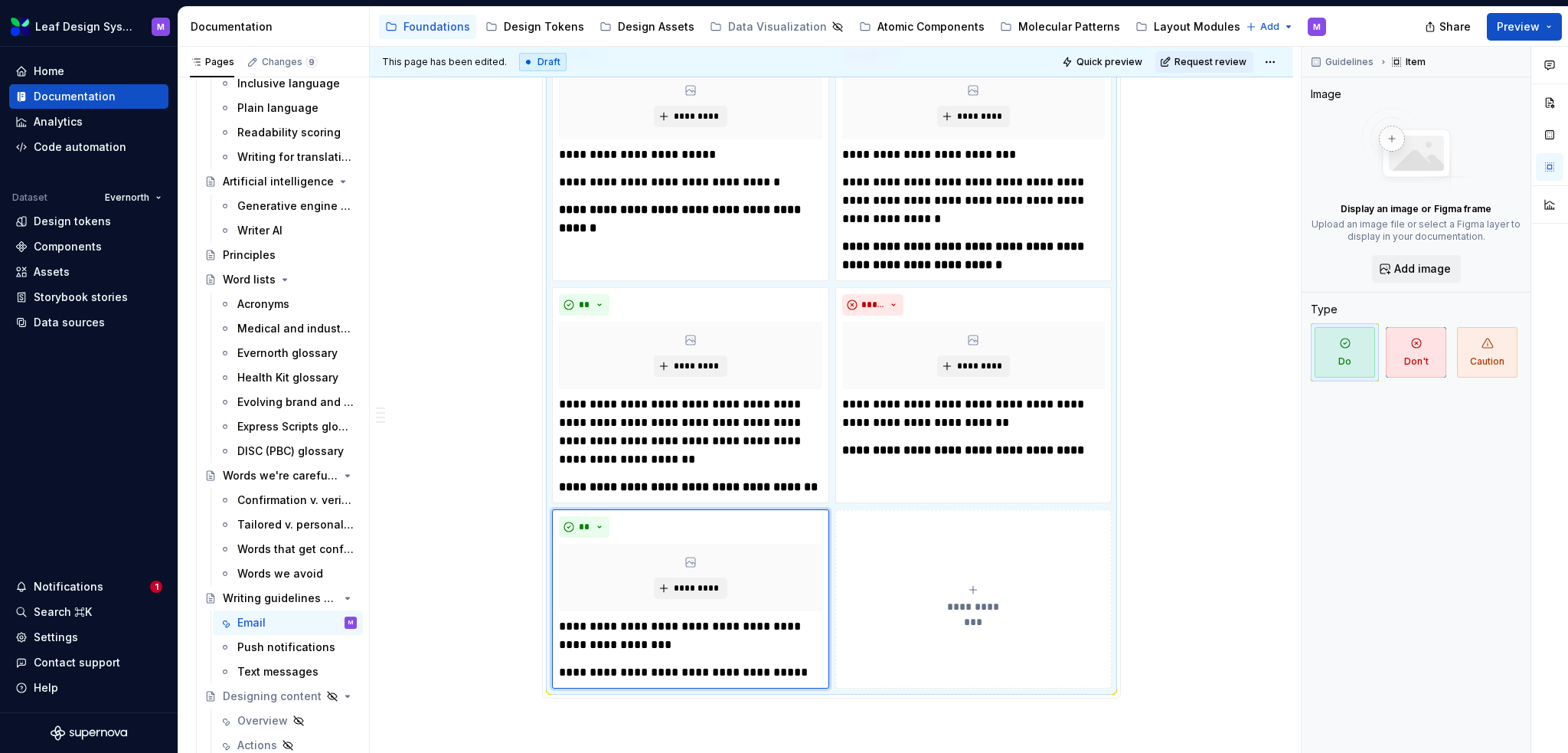type on "*" 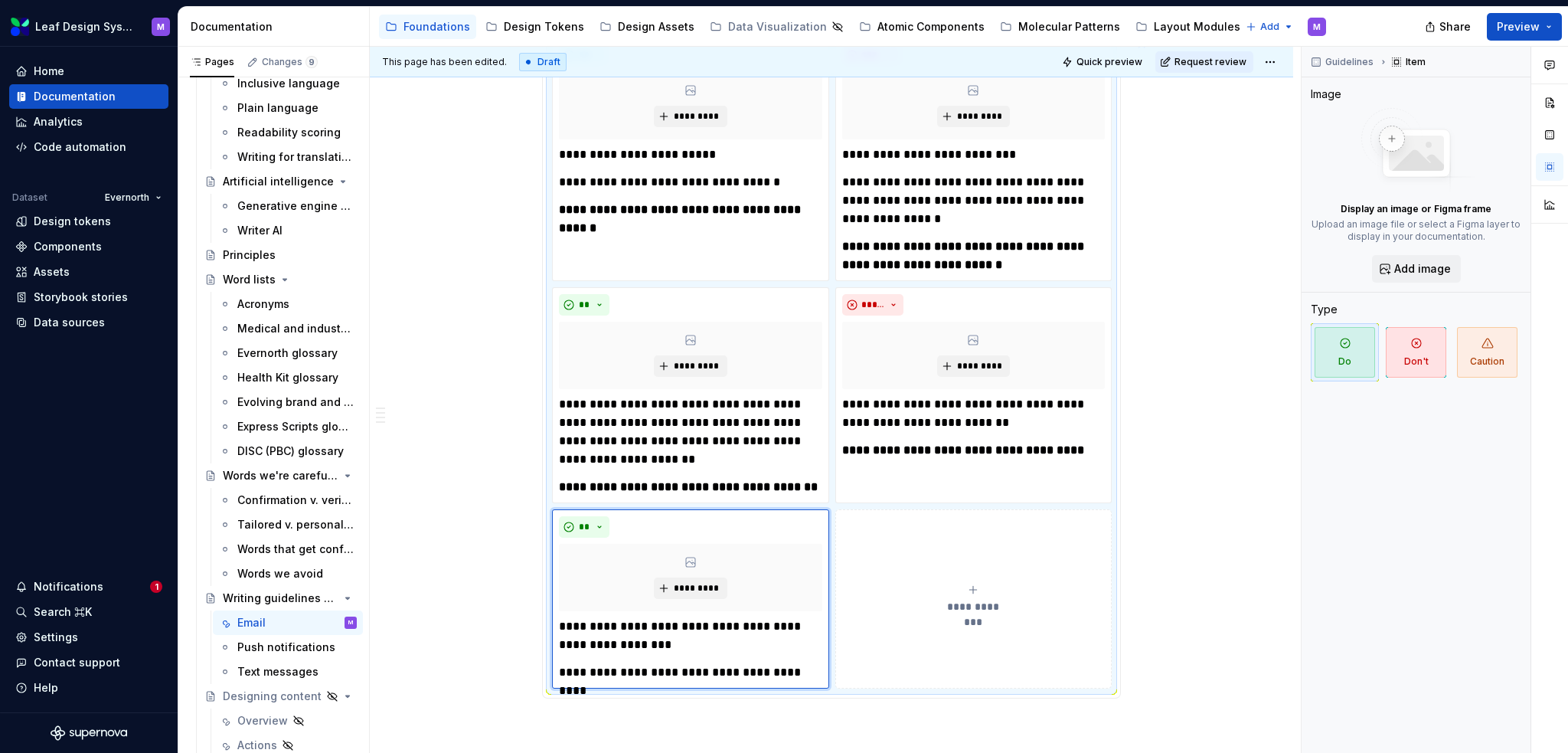 scroll, scrollTop: 1808, scrollLeft: 0, axis: vertical 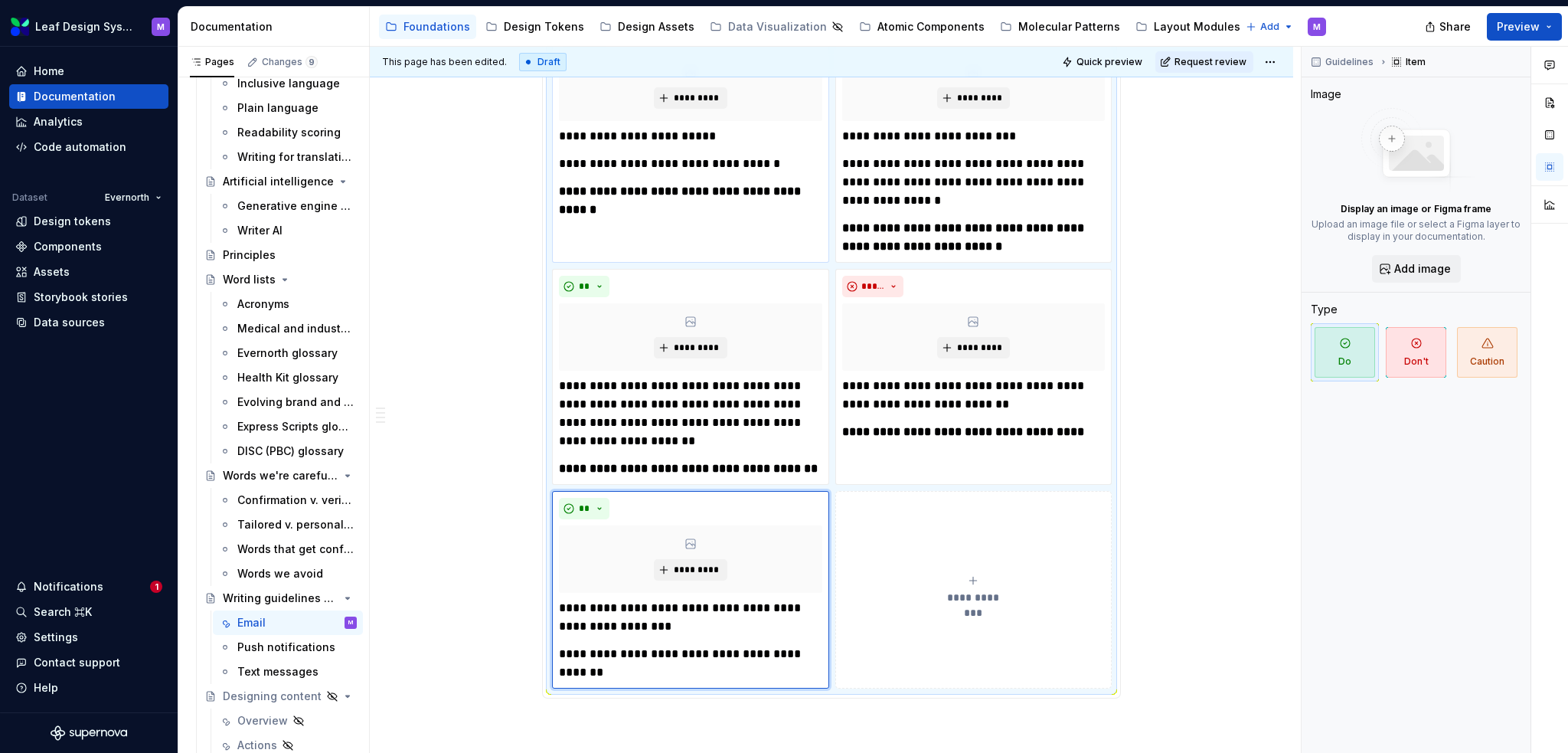 click on "**********" at bounding box center [691, 201] 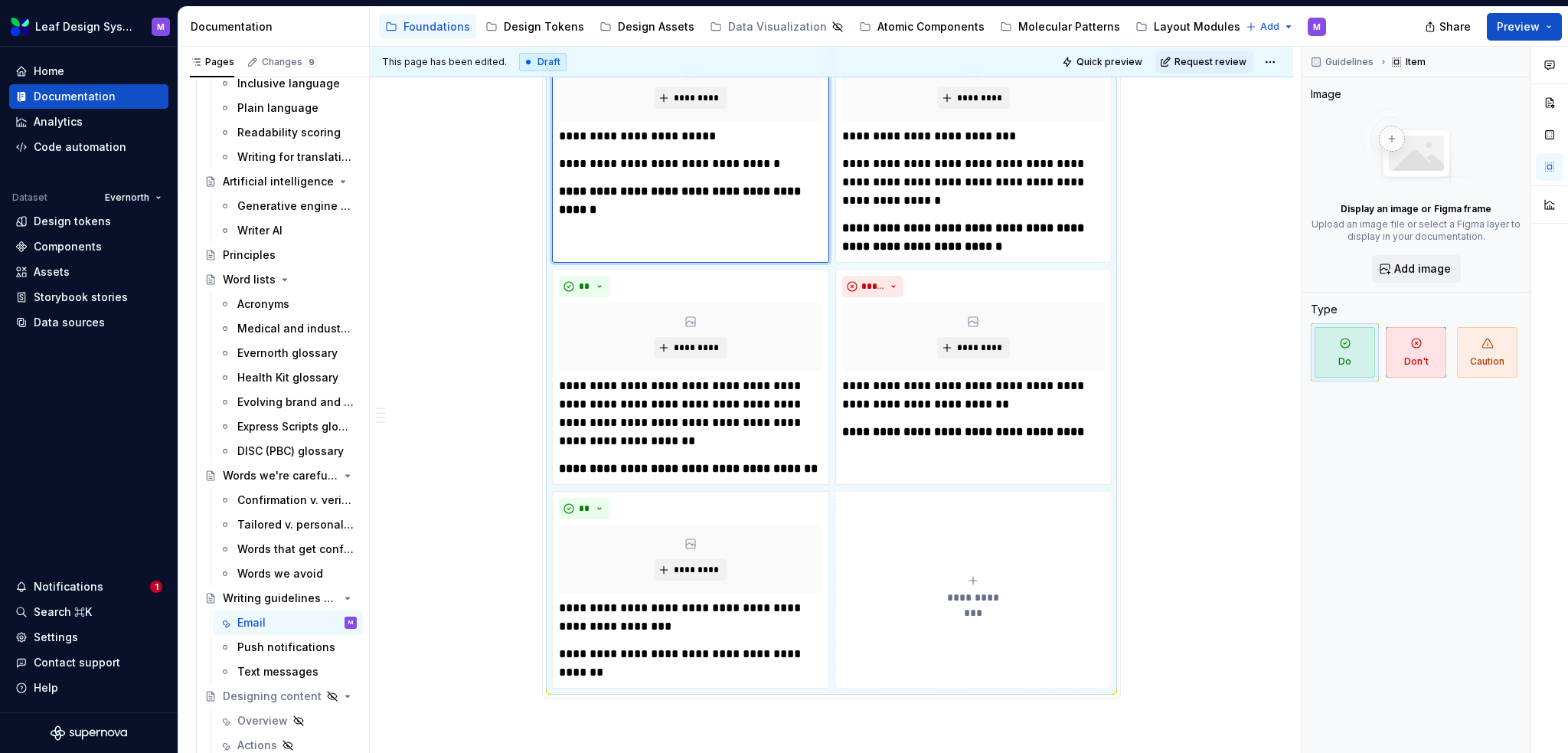 type 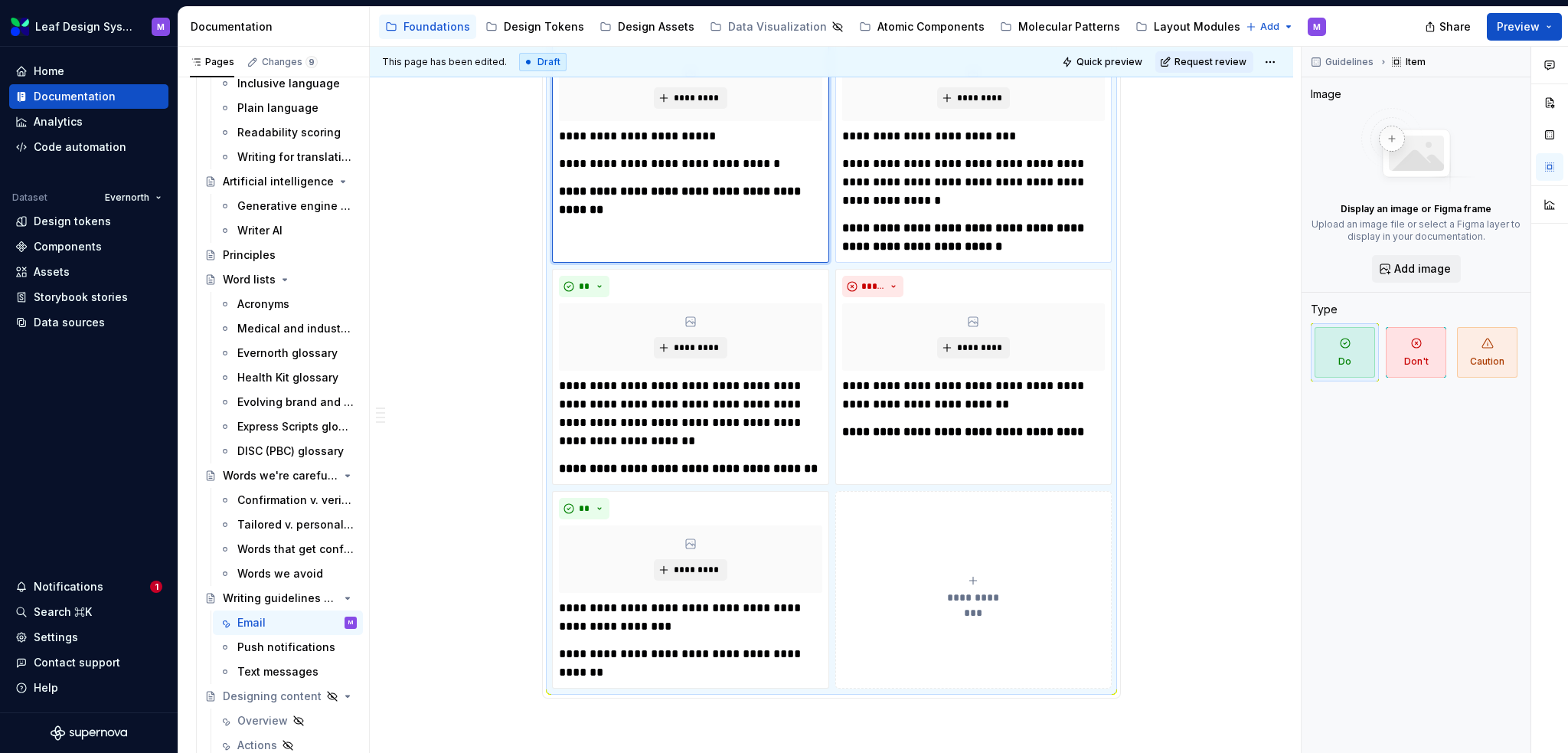 click on "**********" at bounding box center (974, 237) 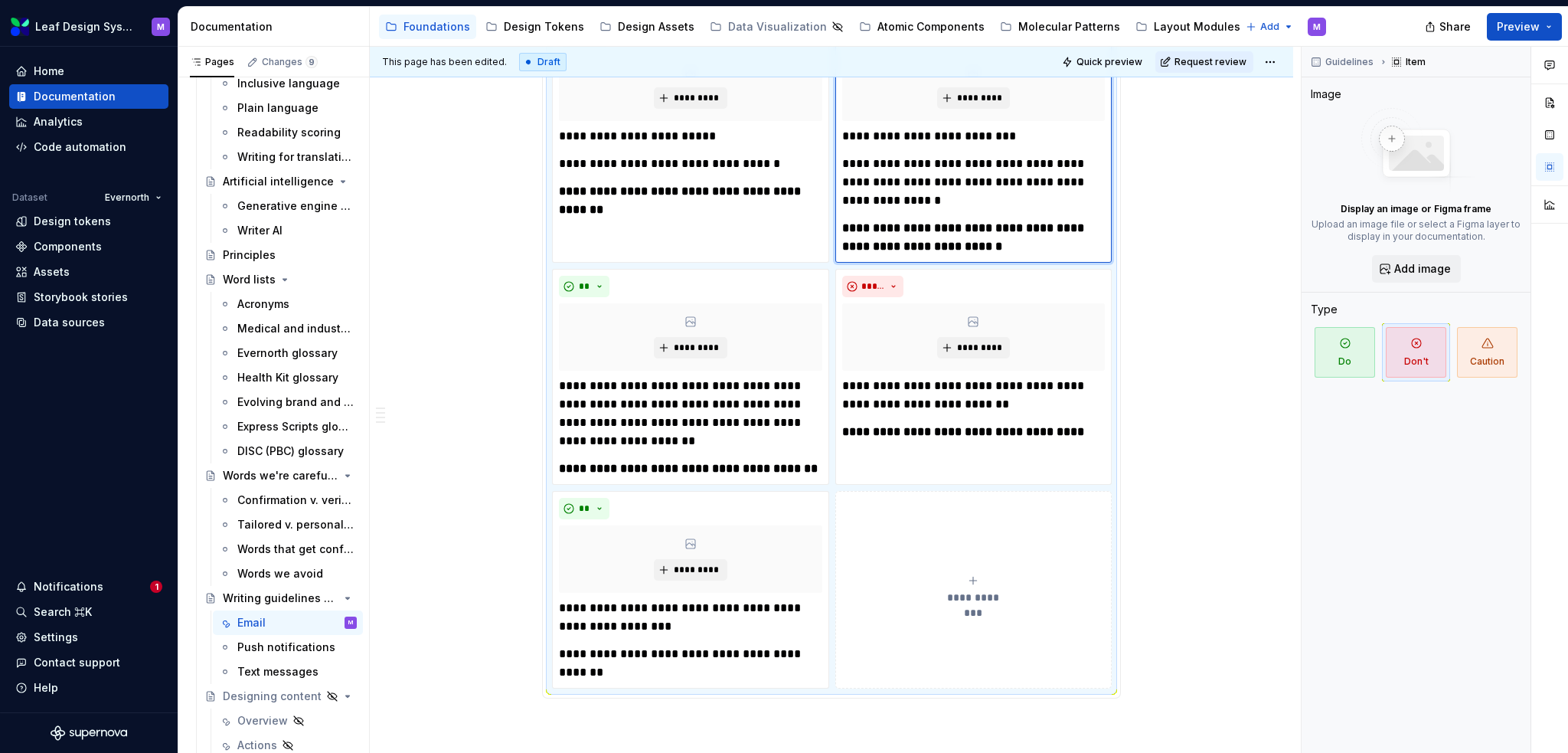 type 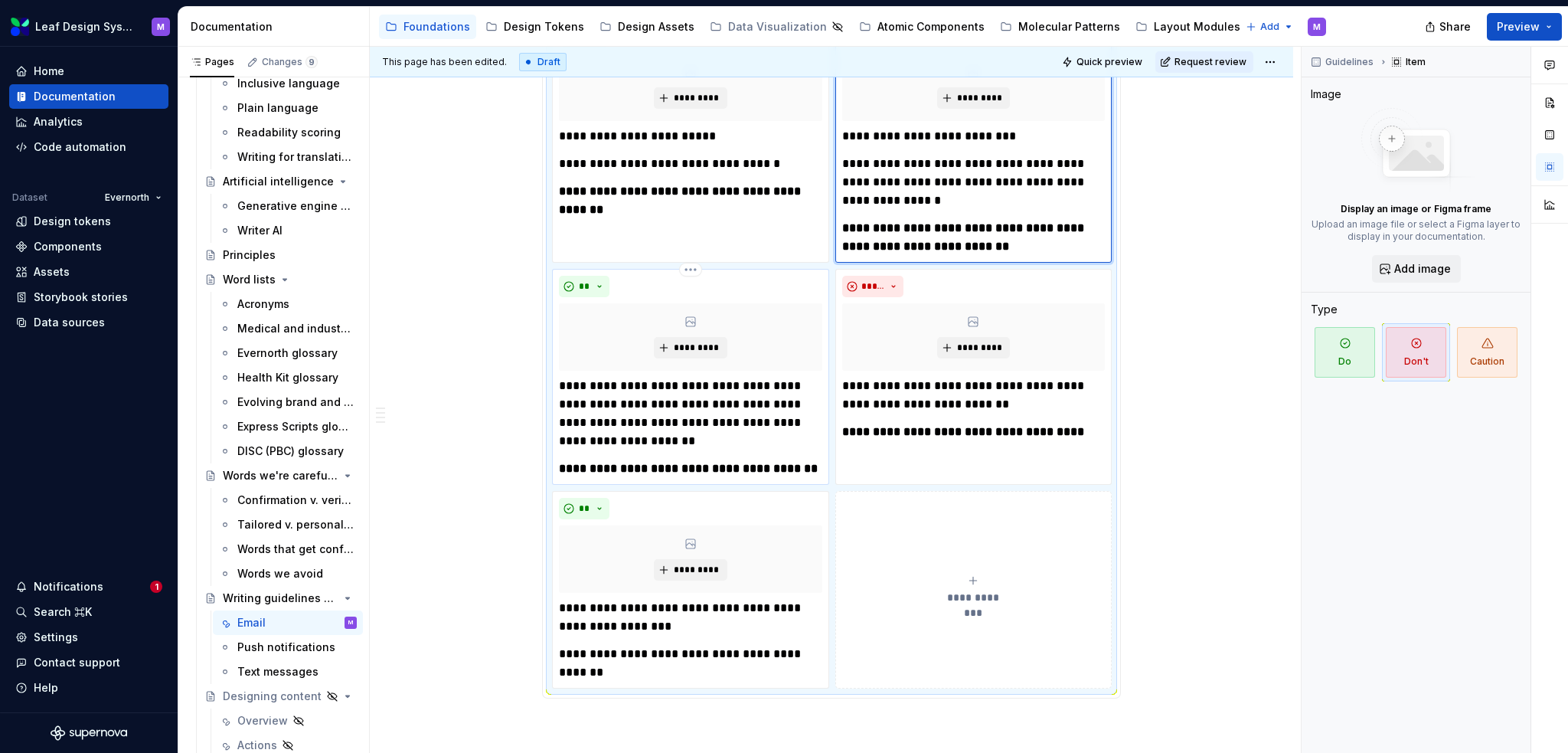 click on "**********" at bounding box center (691, 469) 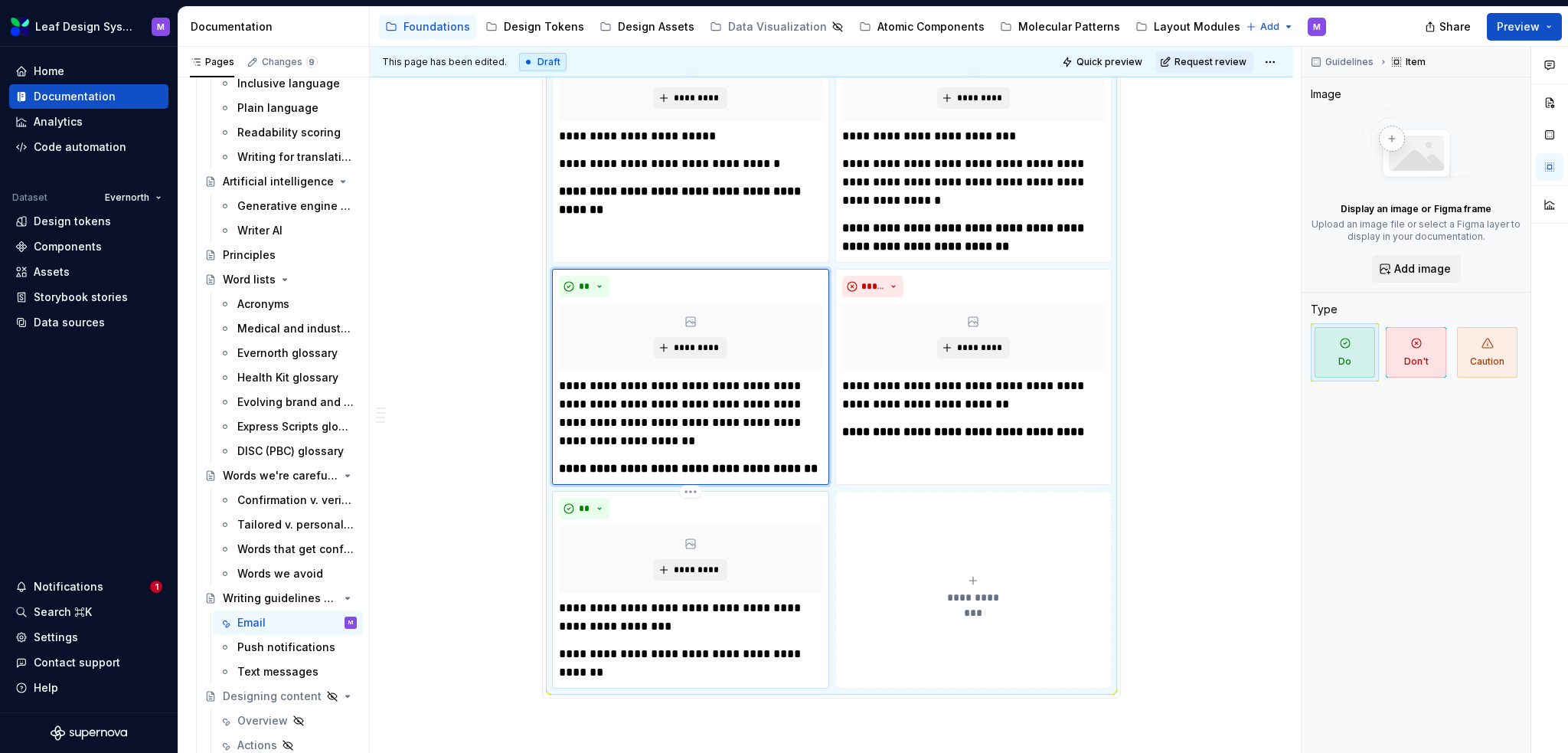 click on "**********" at bounding box center [691, 663] 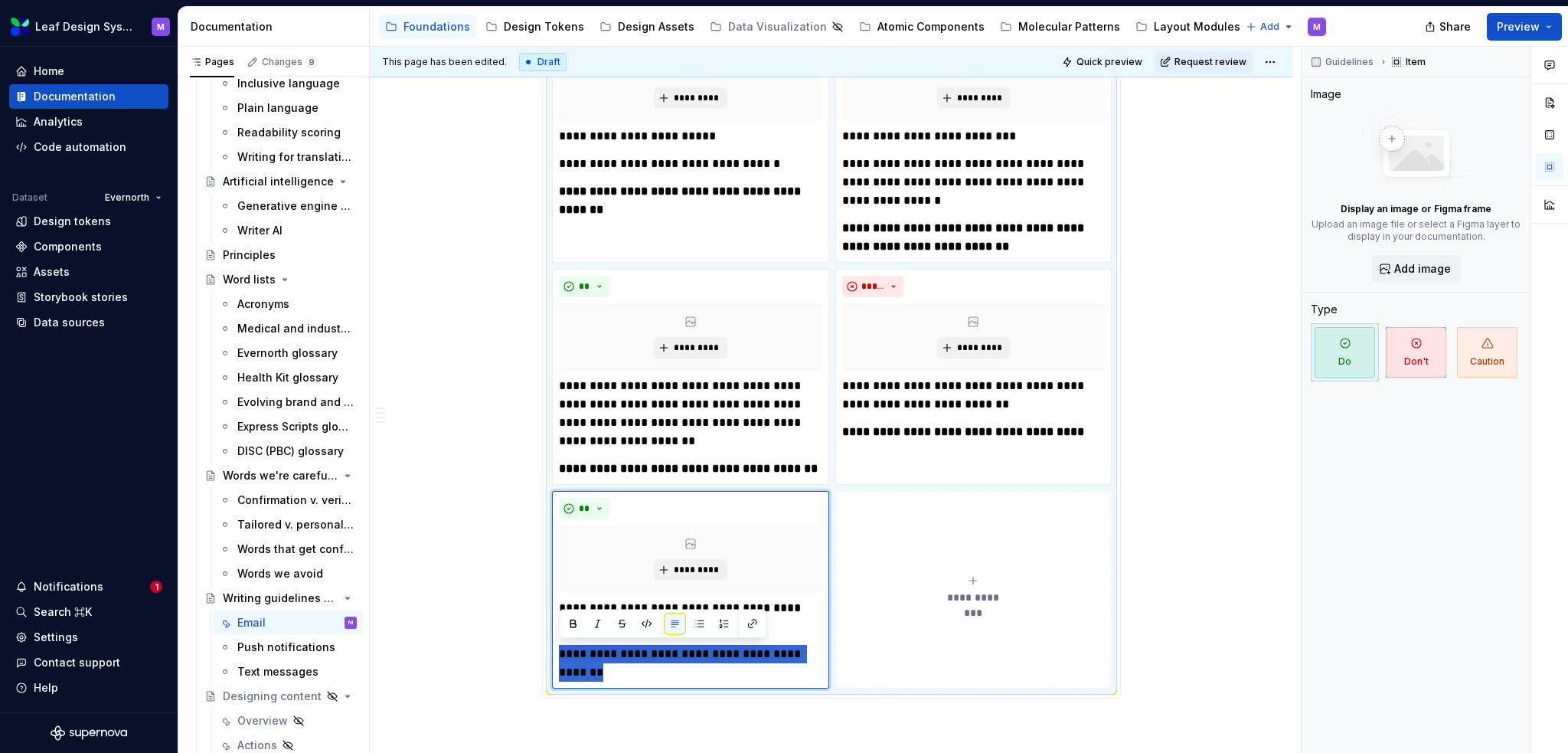 drag, startPoint x: 671, startPoint y: 670, endPoint x: 538, endPoint y: 652, distance: 134.21252 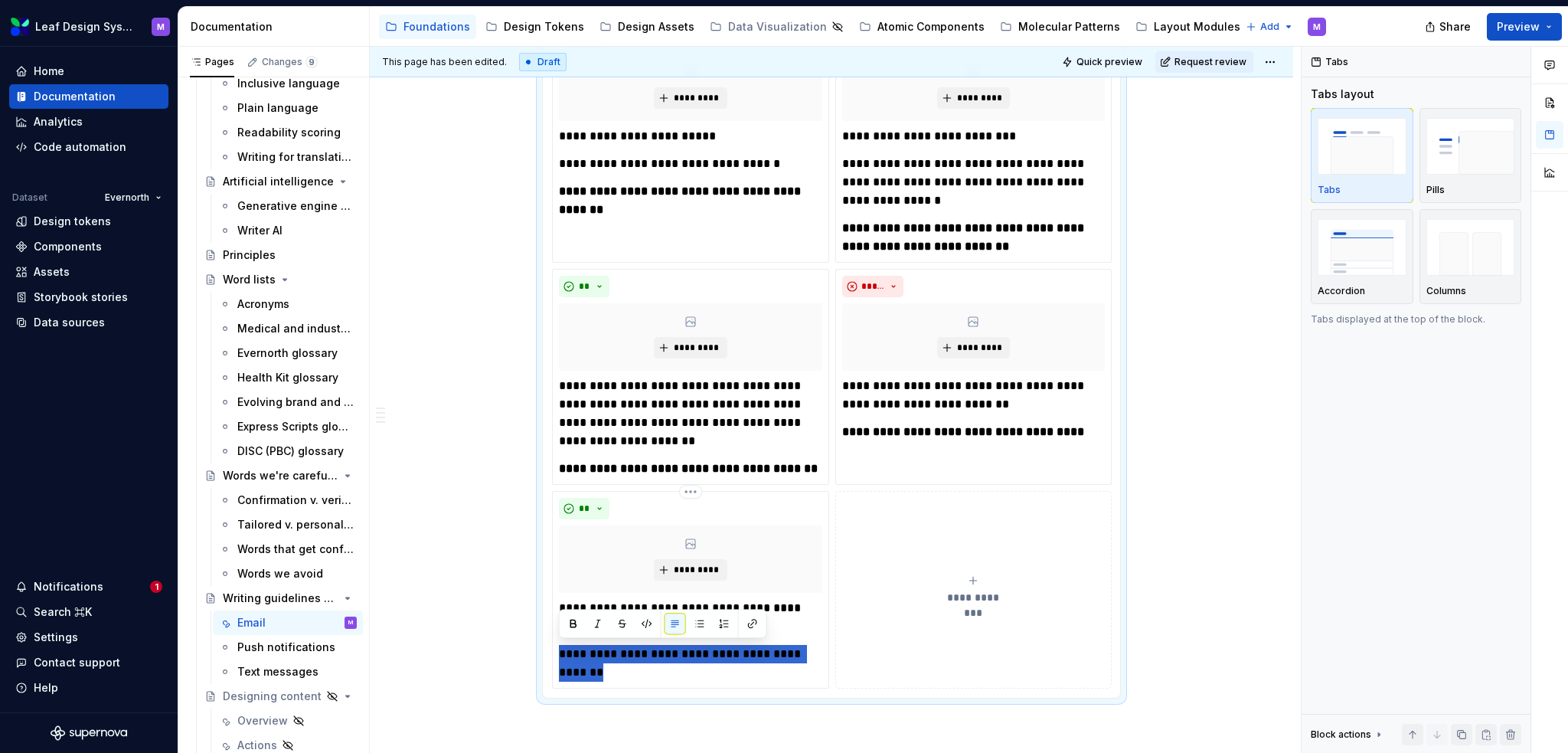 click at bounding box center [573, 624] 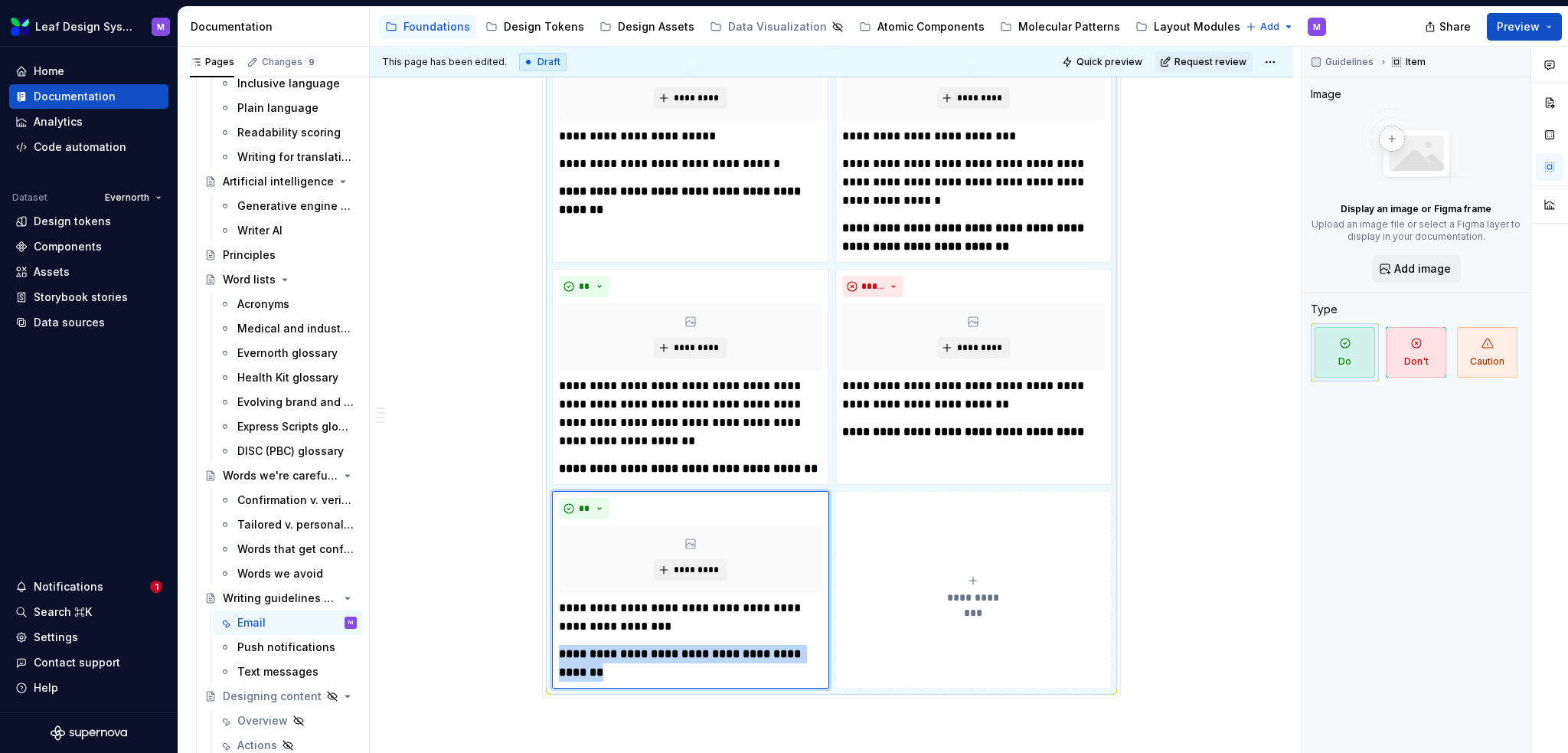 click on "**********" at bounding box center [974, 590] 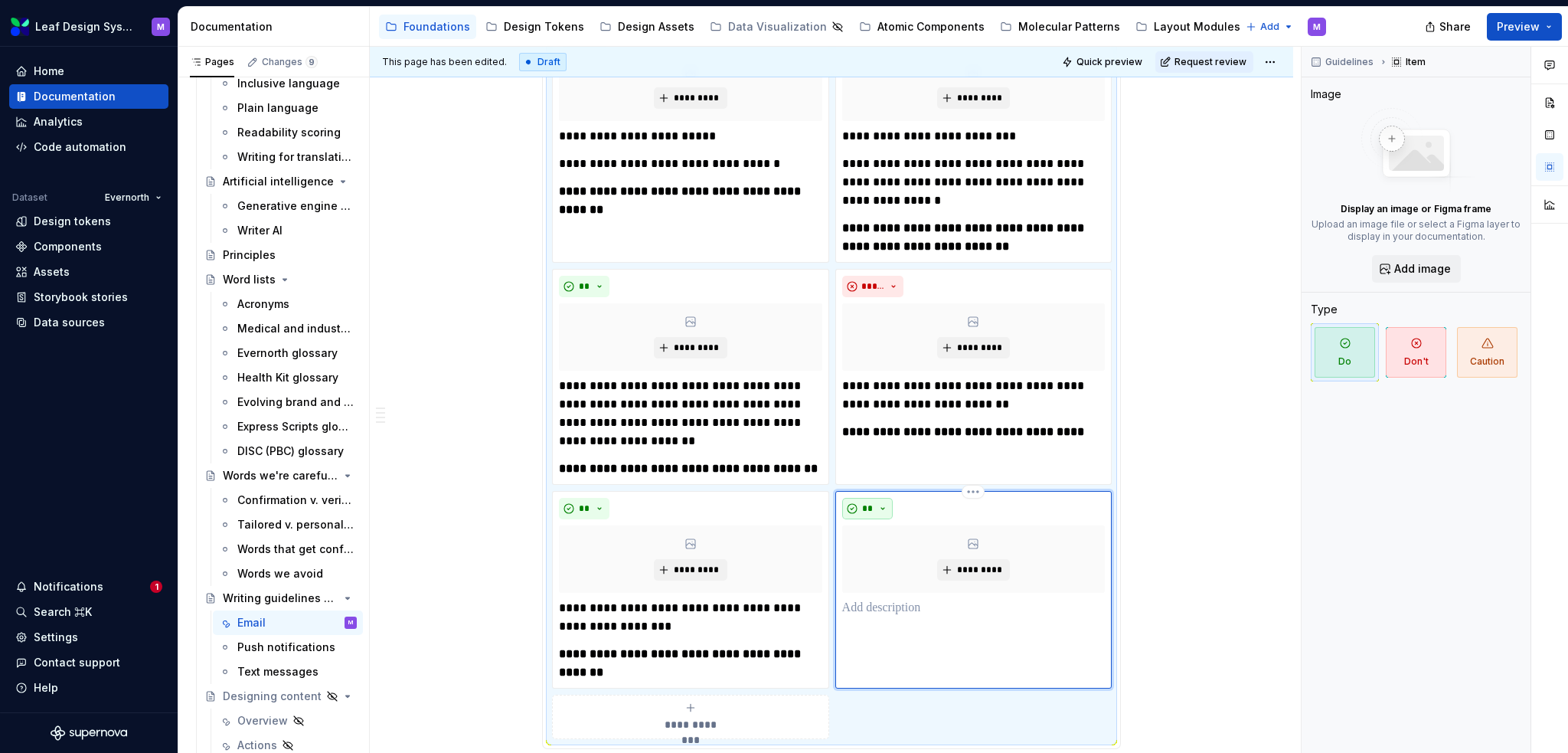 click on "**" at bounding box center [867, 509] 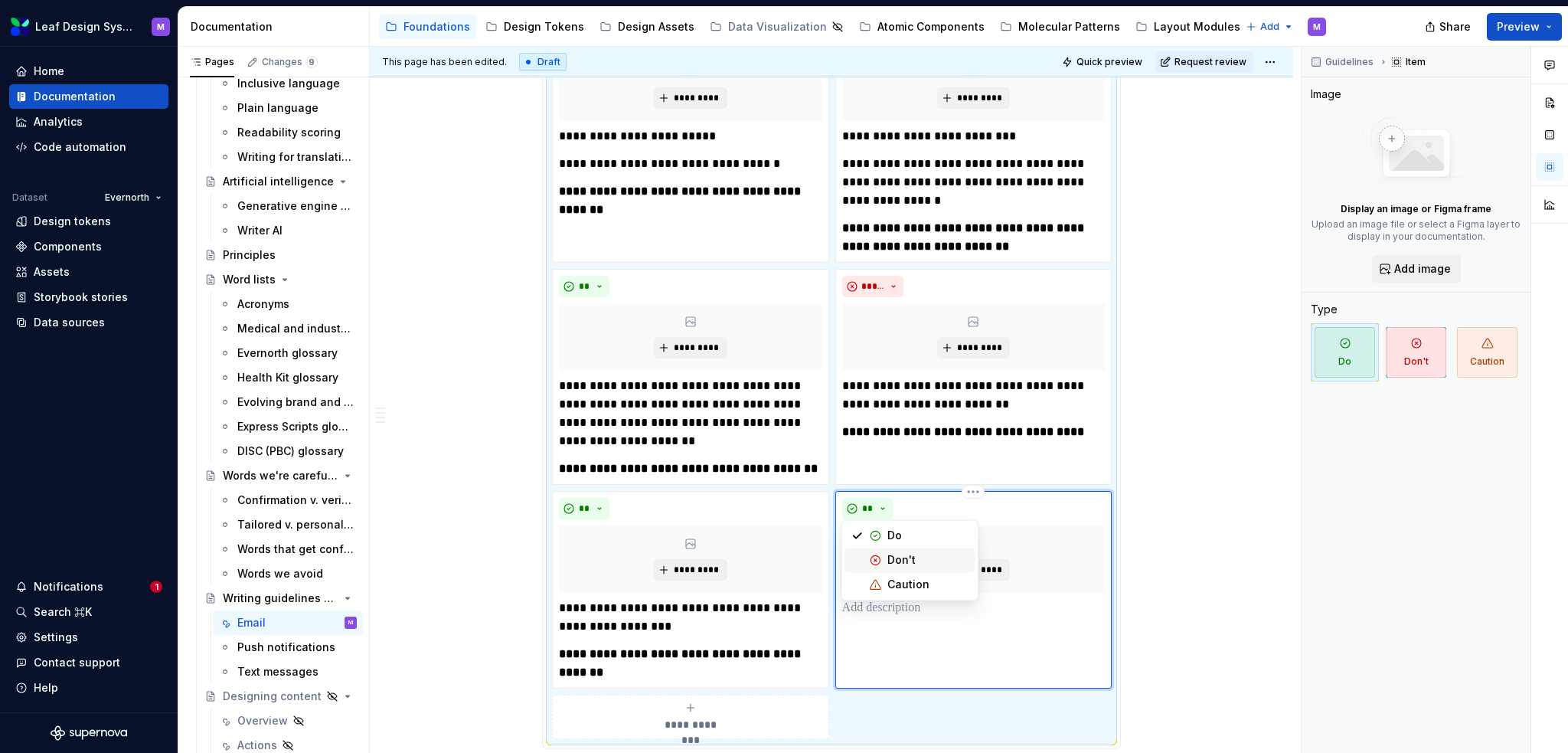 click on "Don't" at bounding box center (901, 560) 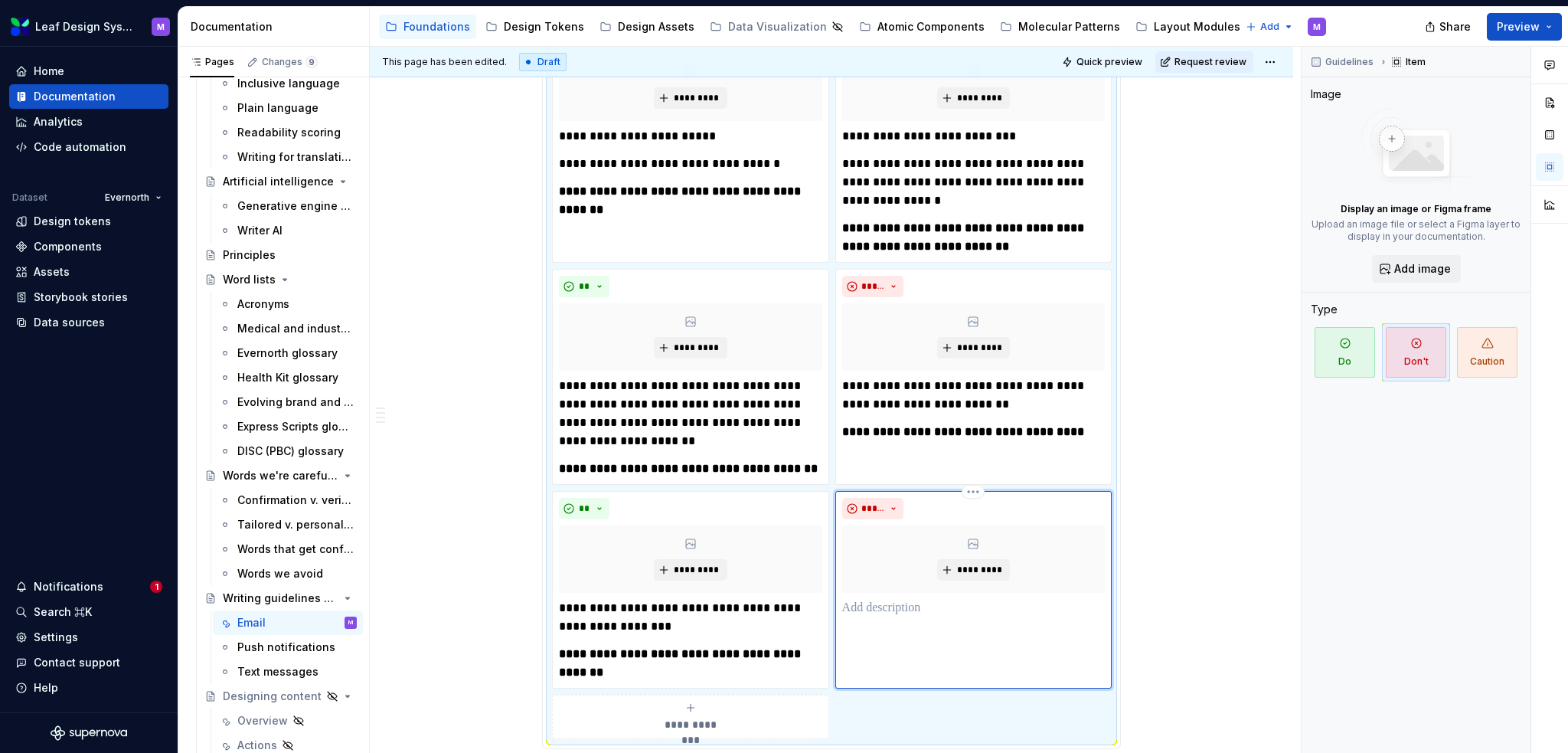 click on "***** *********" at bounding box center (974, 590) 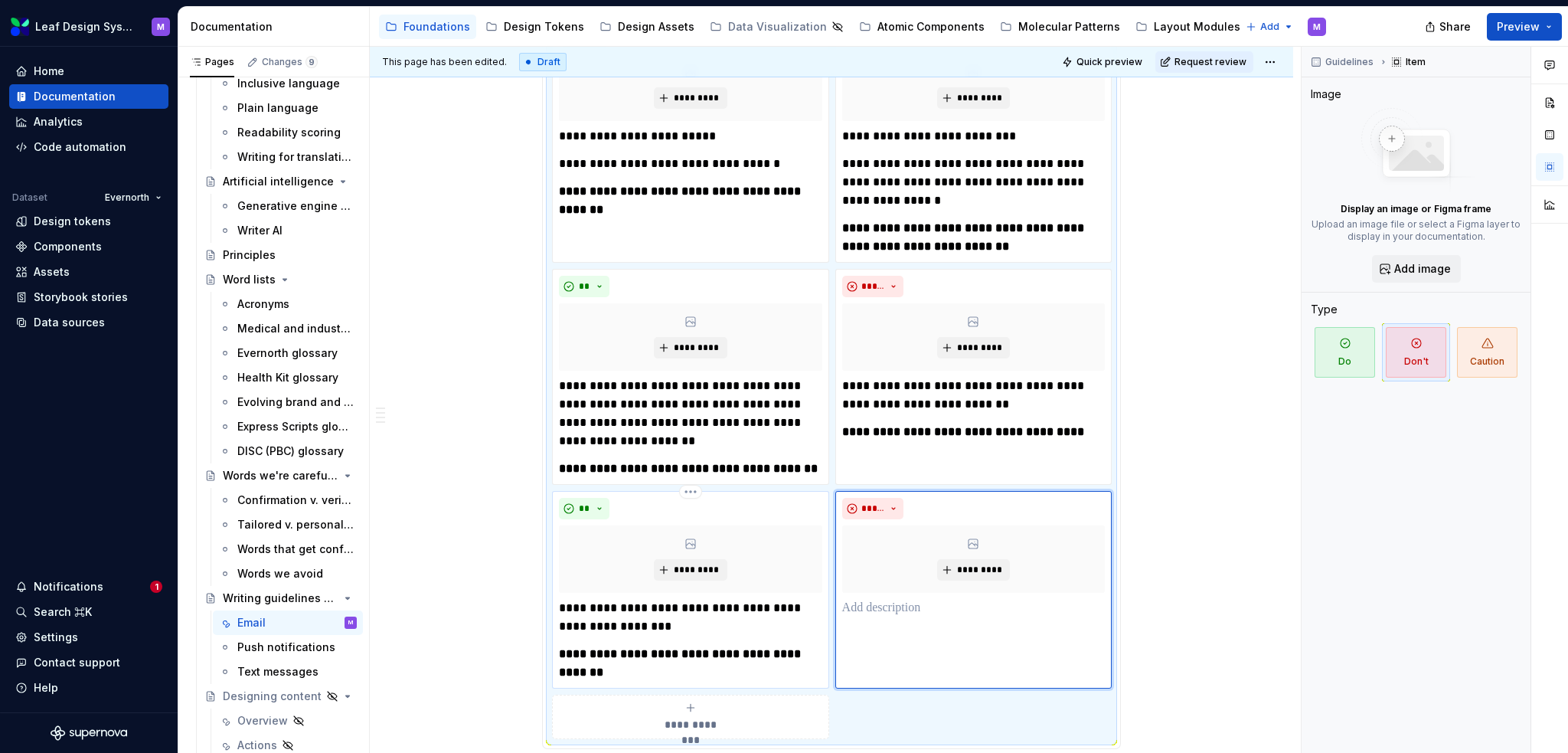 click on "**********" at bounding box center [691, 617] 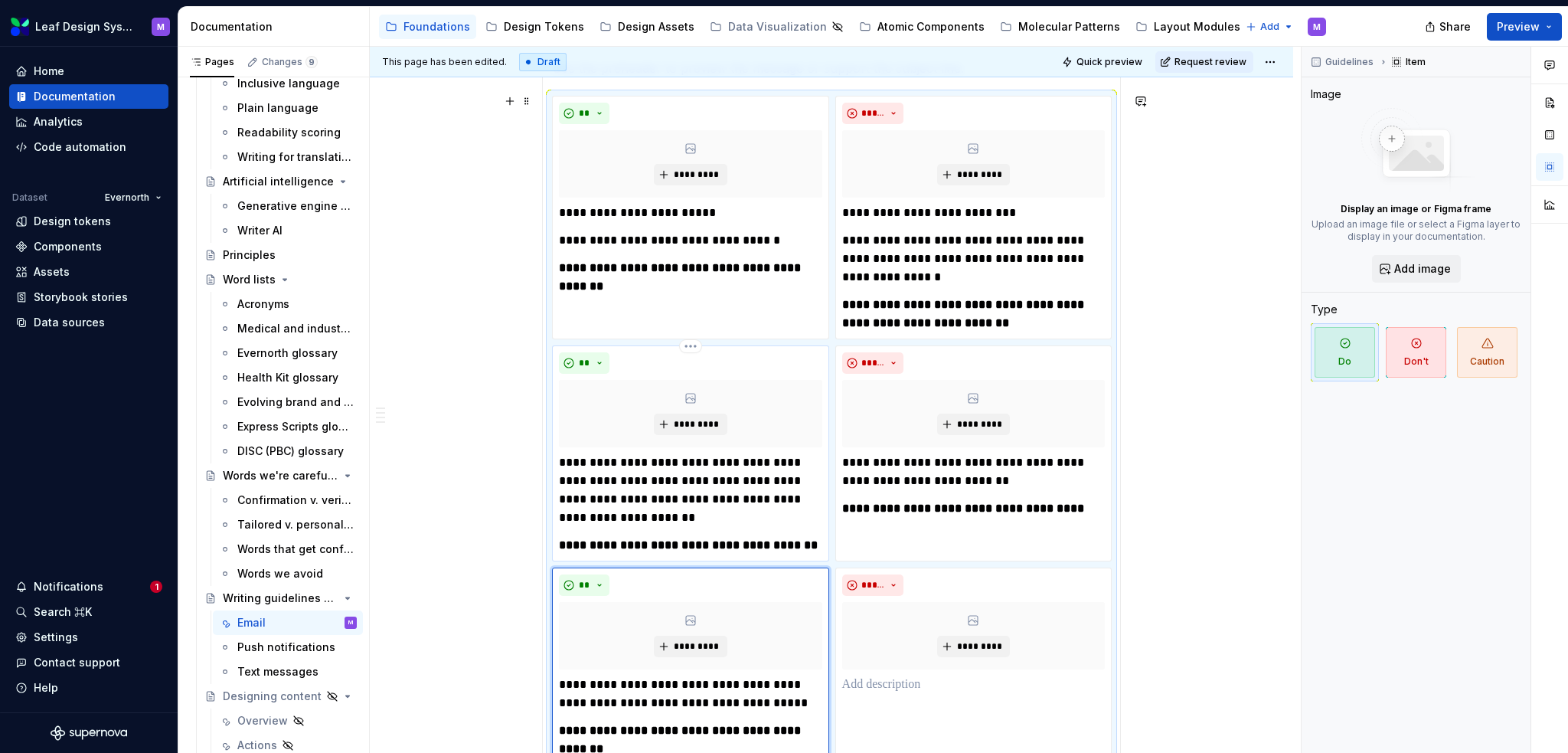 scroll, scrollTop: 2056, scrollLeft: 0, axis: vertical 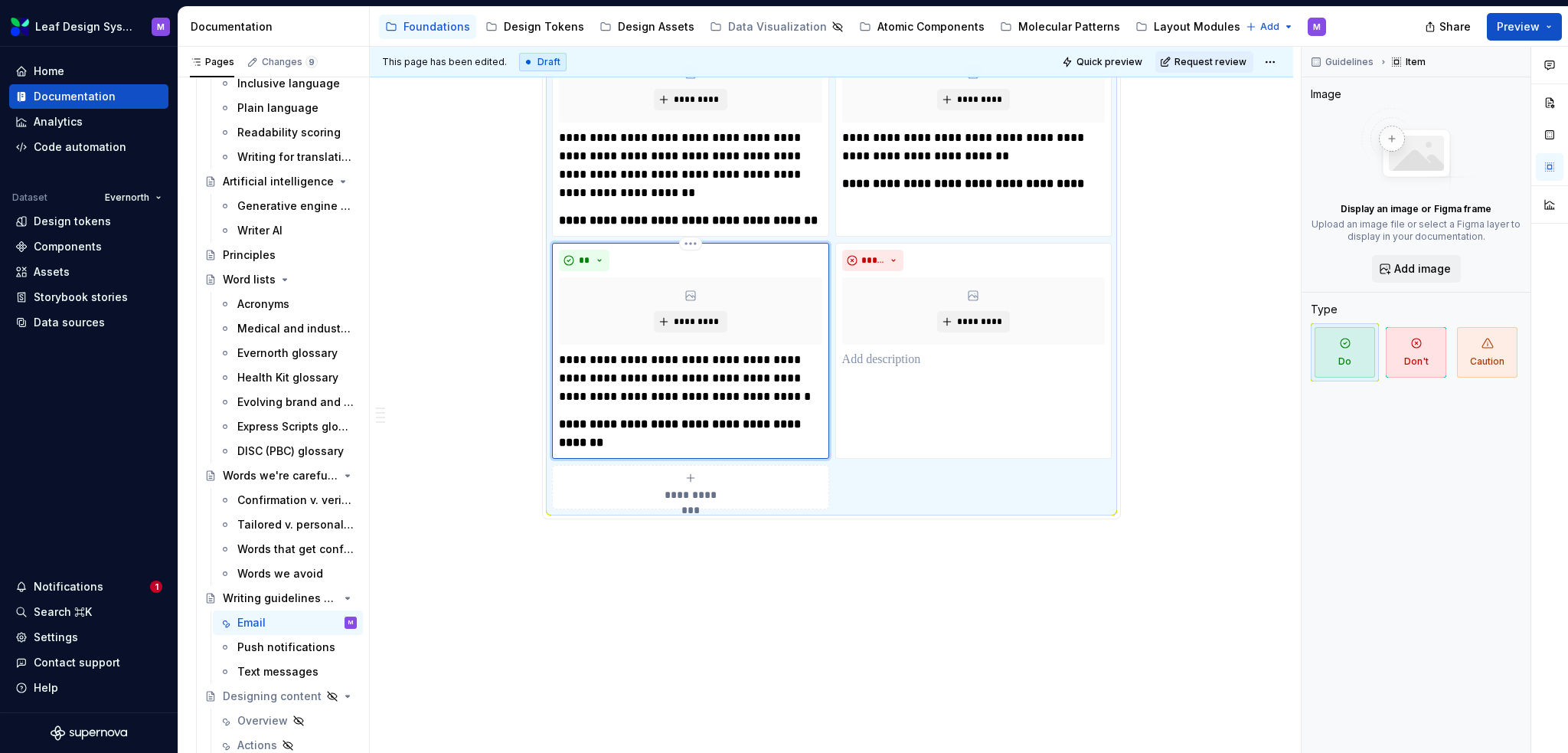 click on "**********" at bounding box center [691, 434] 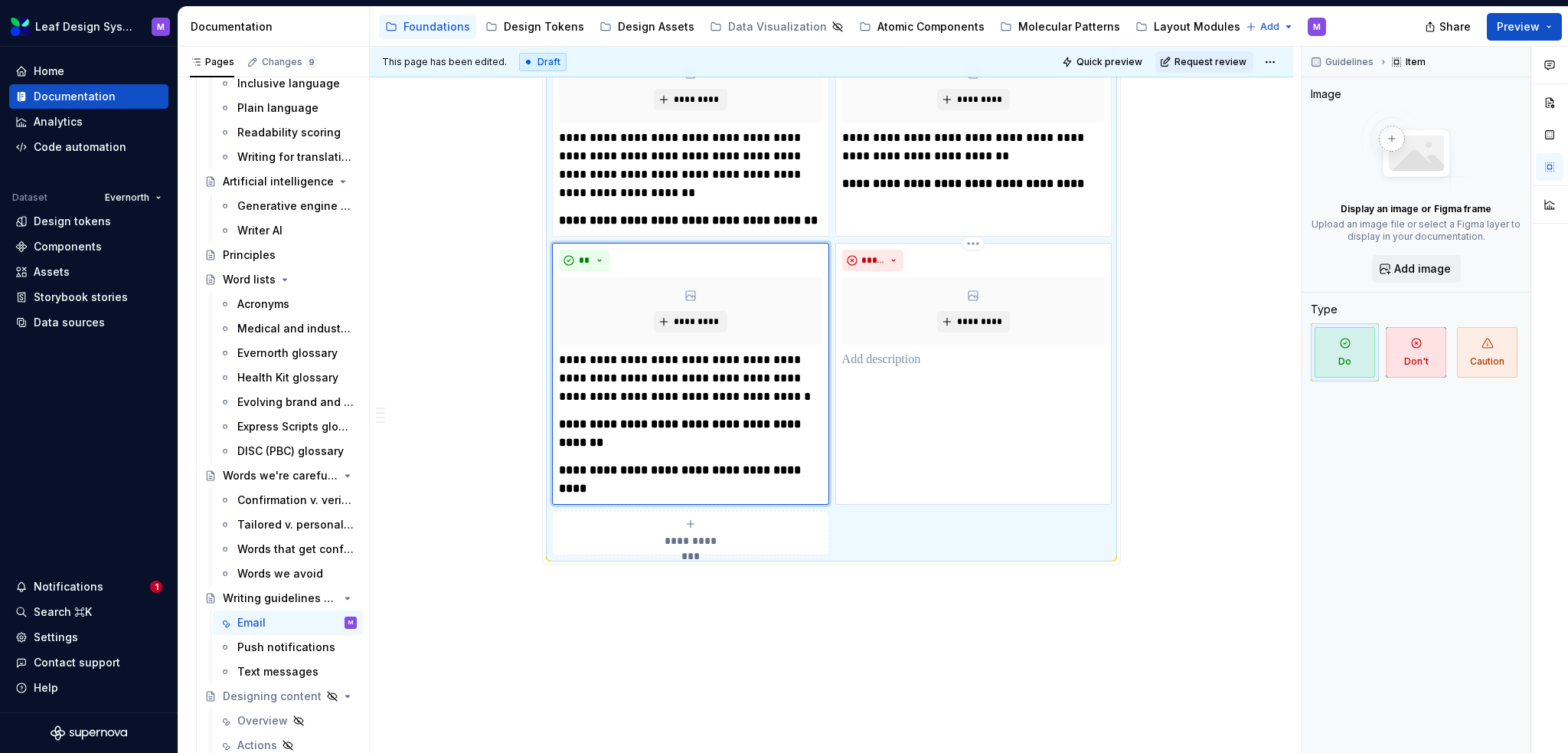 click on "***** *********" at bounding box center [974, 374] 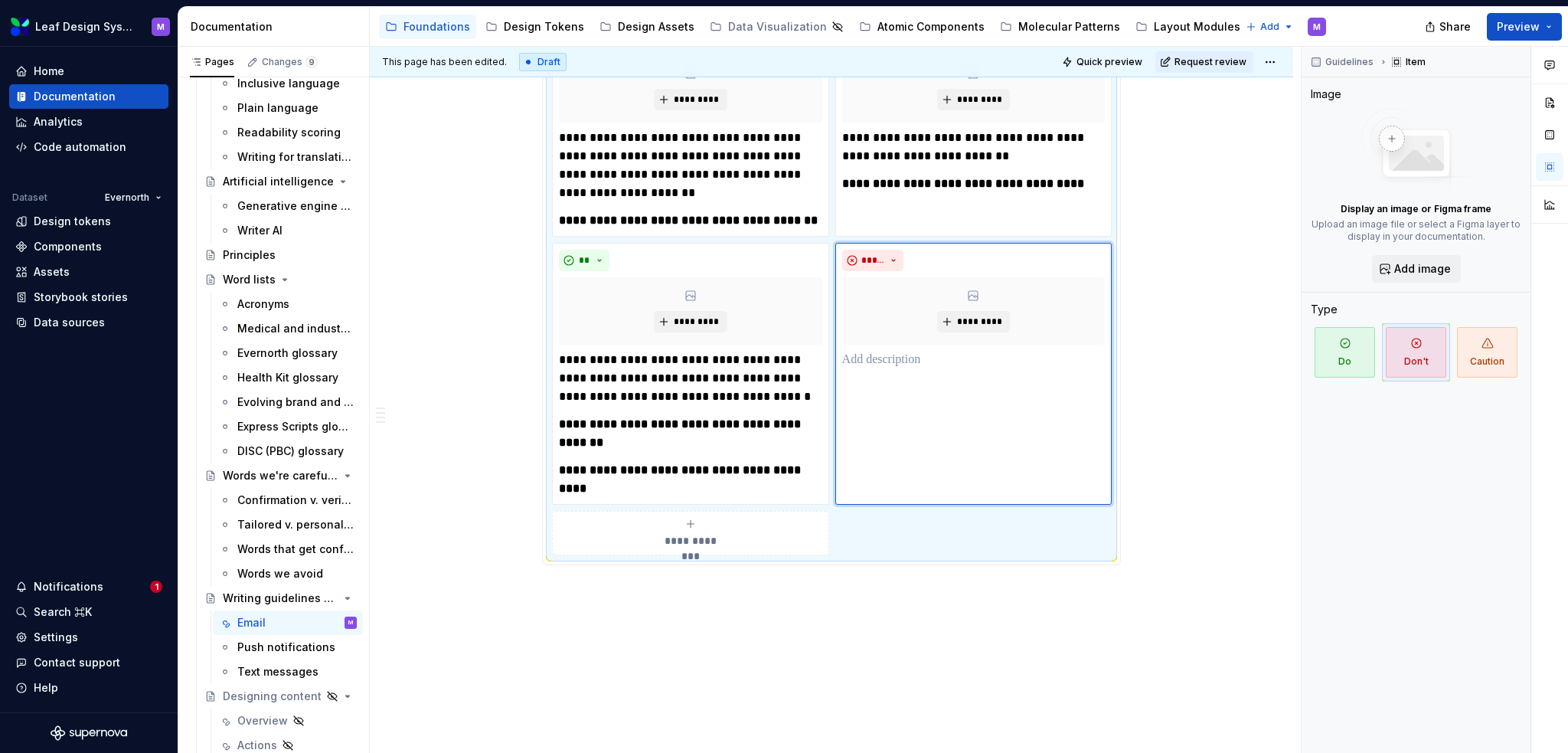 click on "**********" at bounding box center (831, -464) 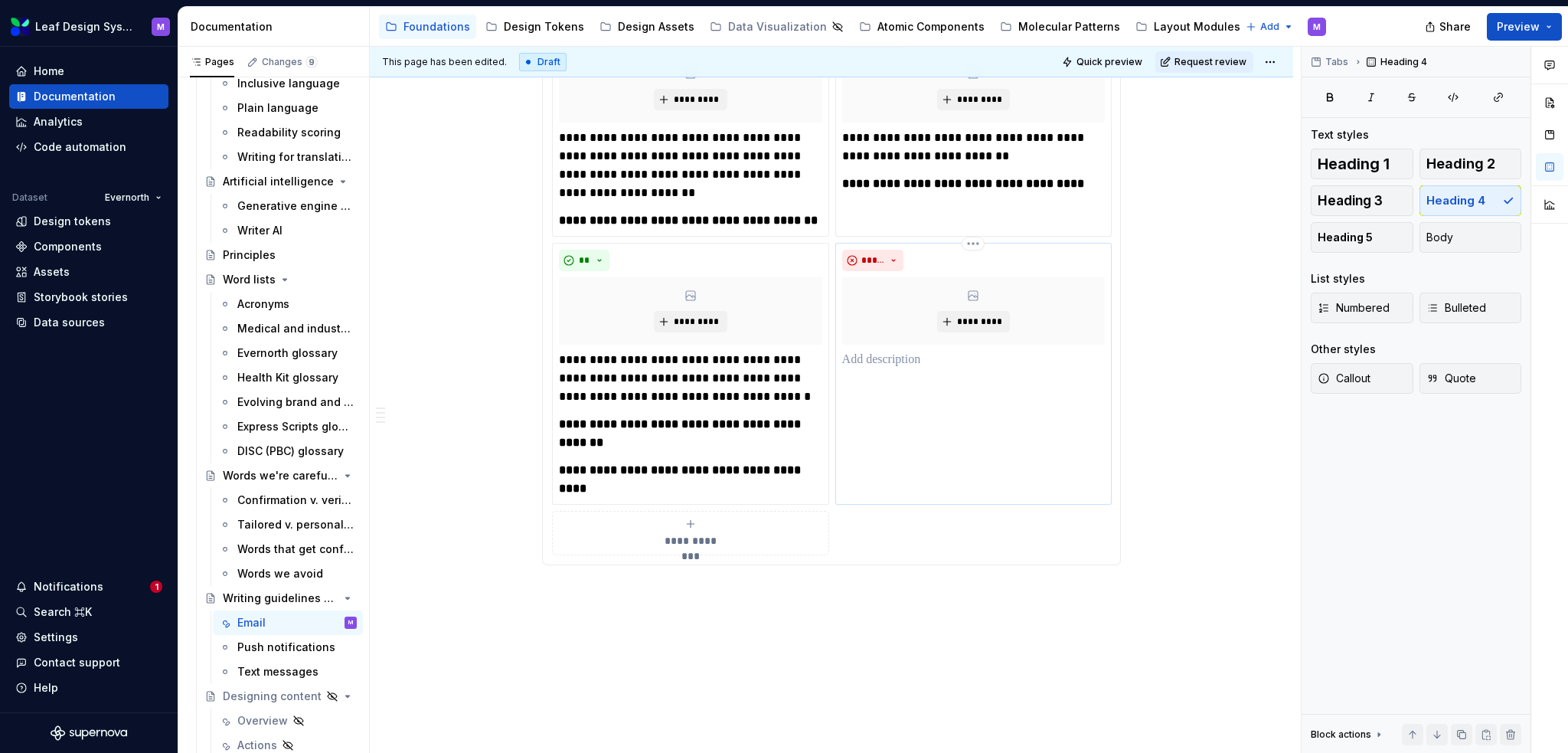 click at bounding box center [974, 360] 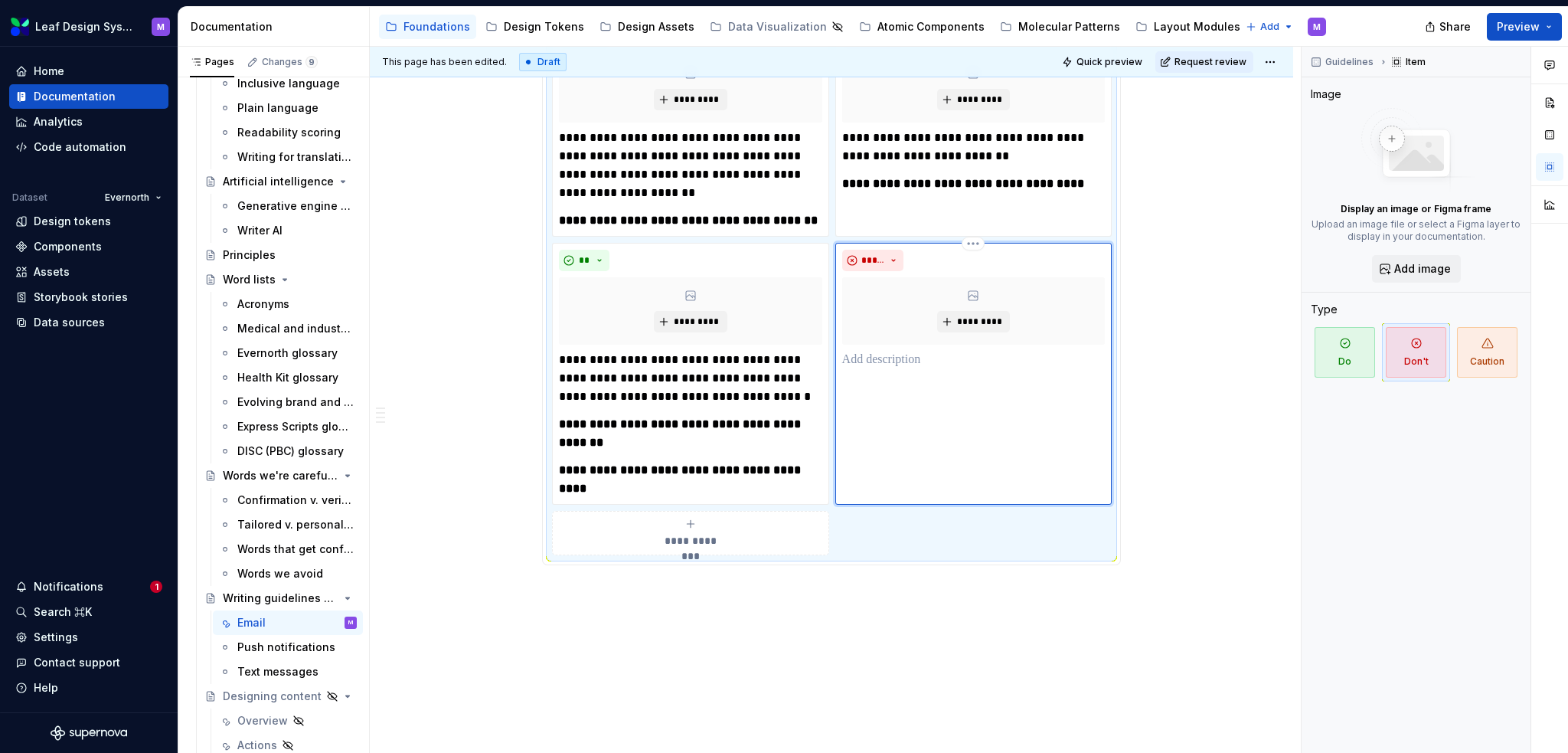 type on "*" 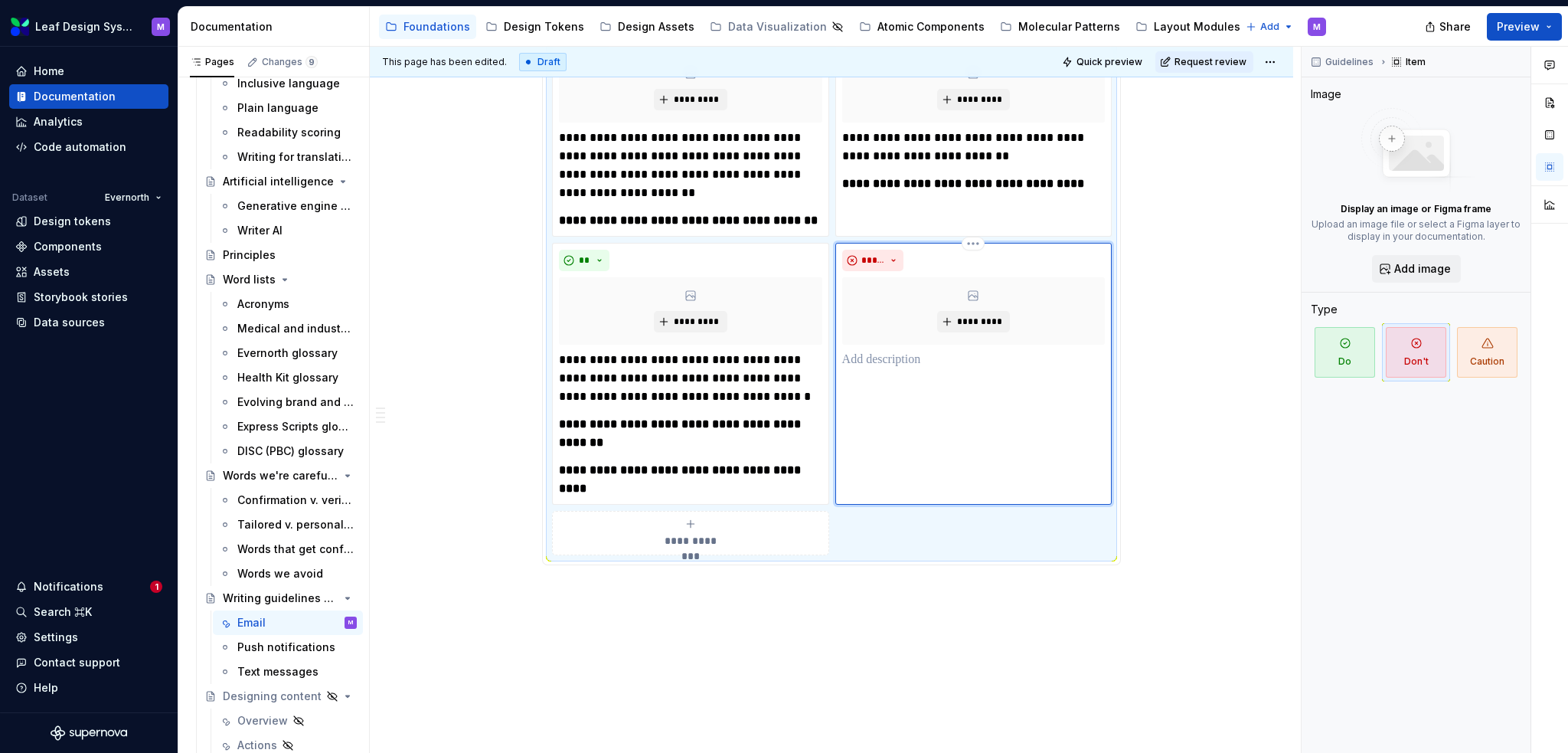 type 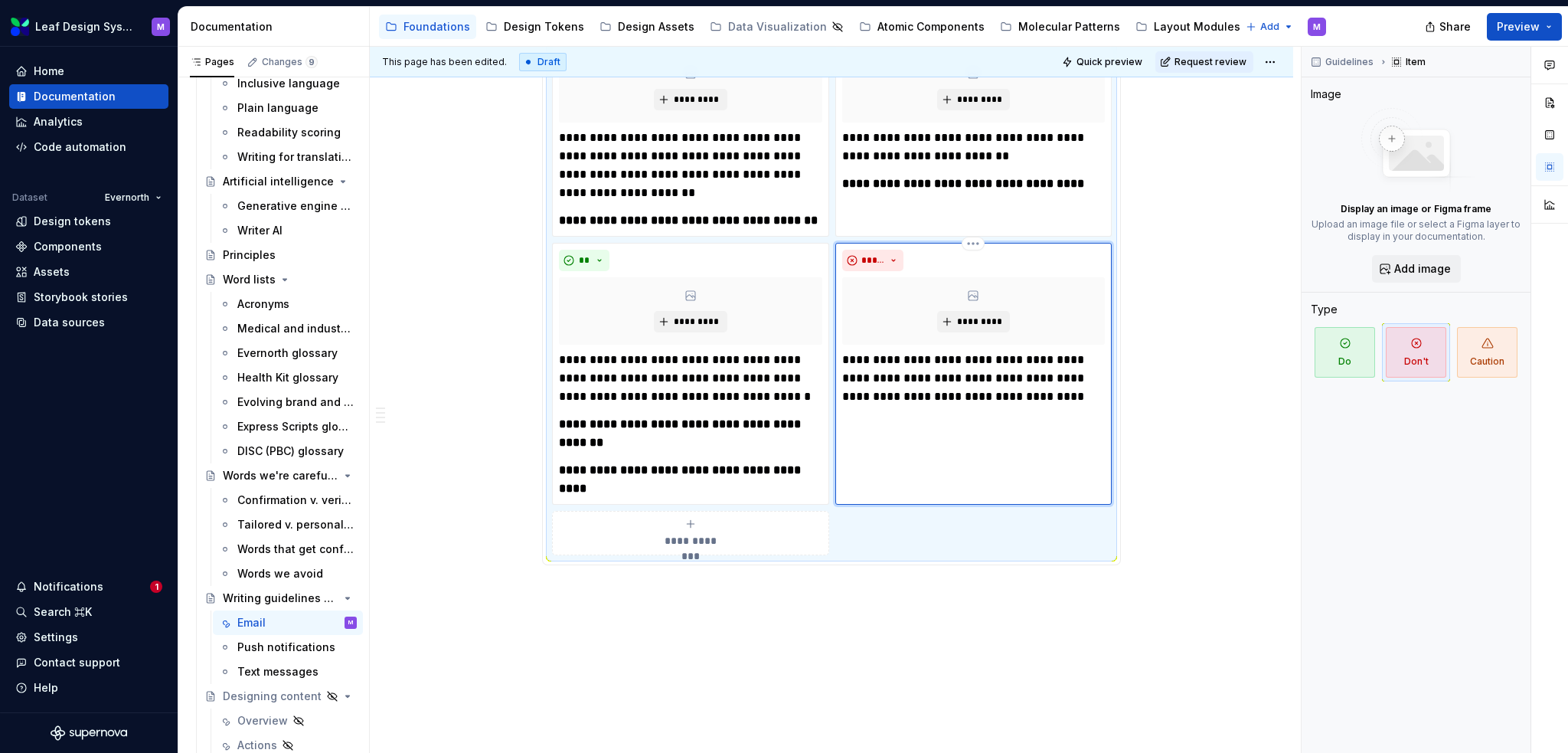 click on "**********" at bounding box center (974, 378) 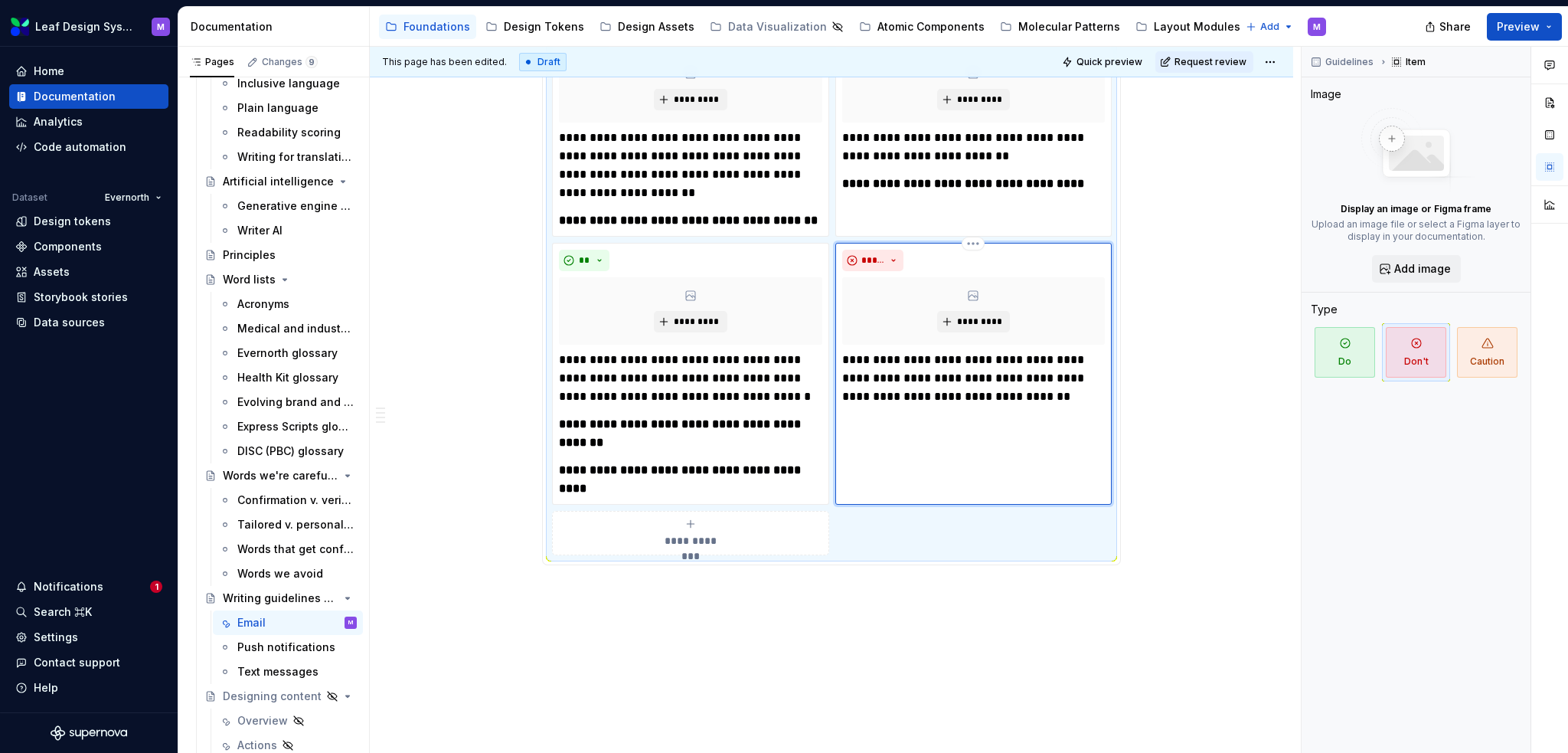 click on "**********" at bounding box center (974, 378) 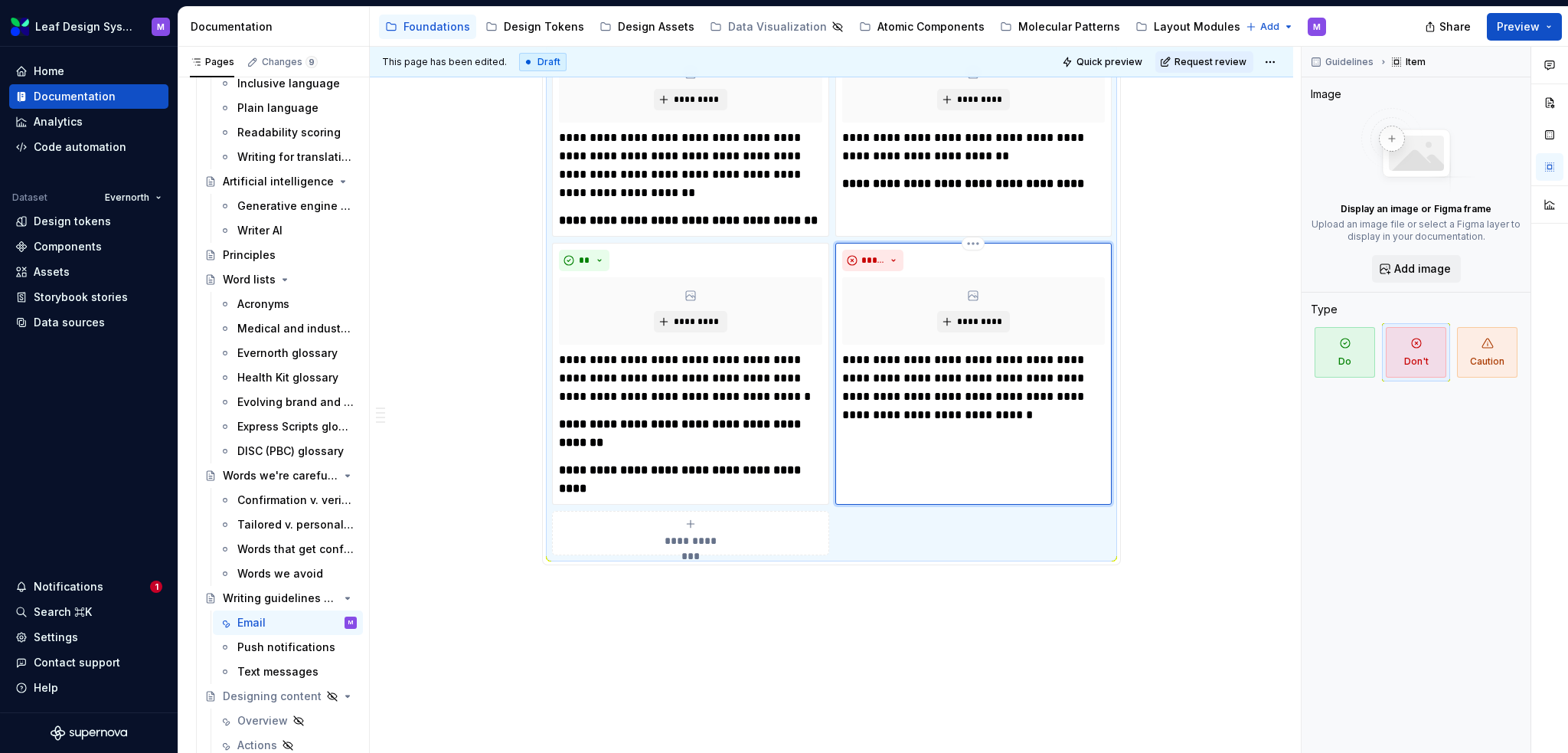 click on "**********" at bounding box center (974, 388) 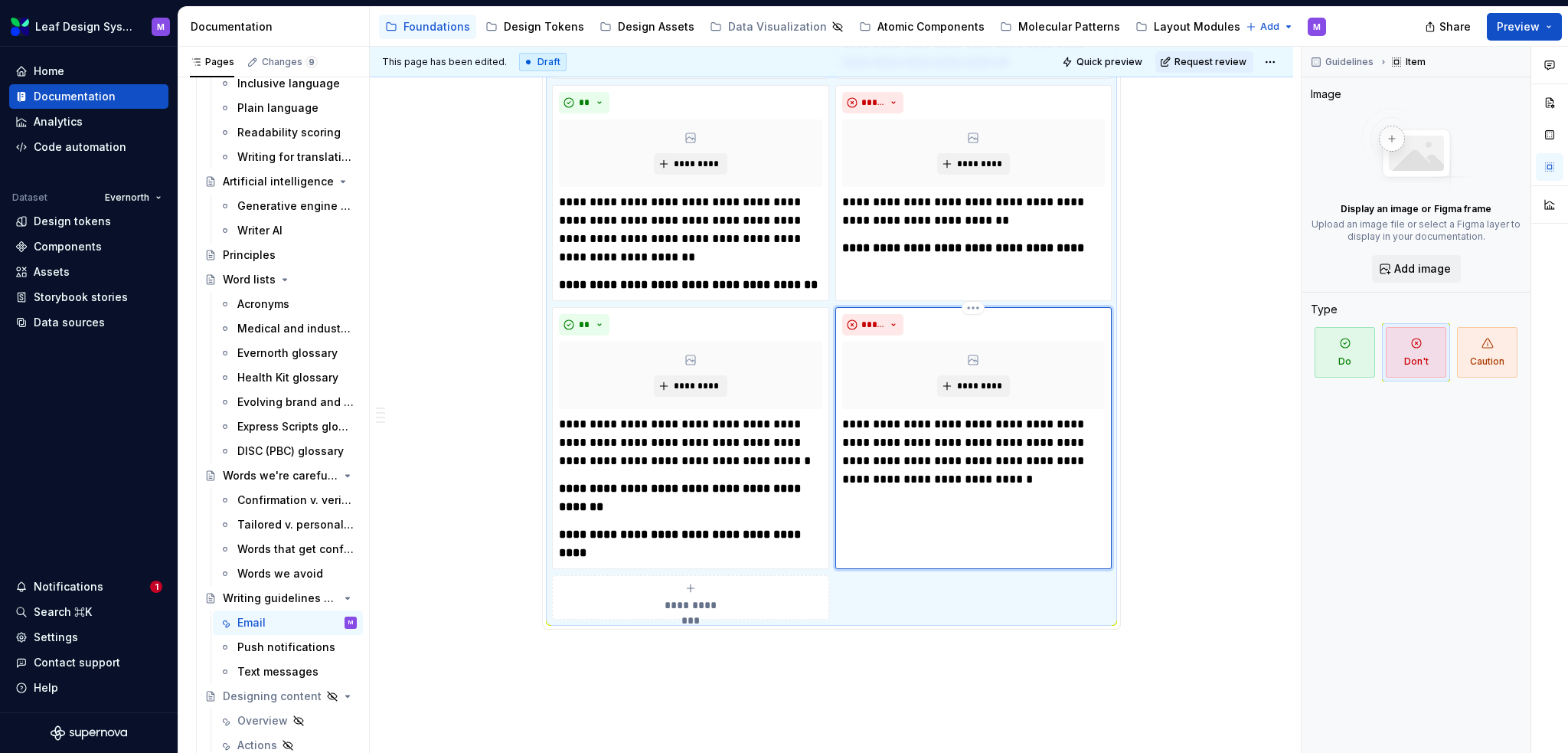 scroll, scrollTop: 2068, scrollLeft: 0, axis: vertical 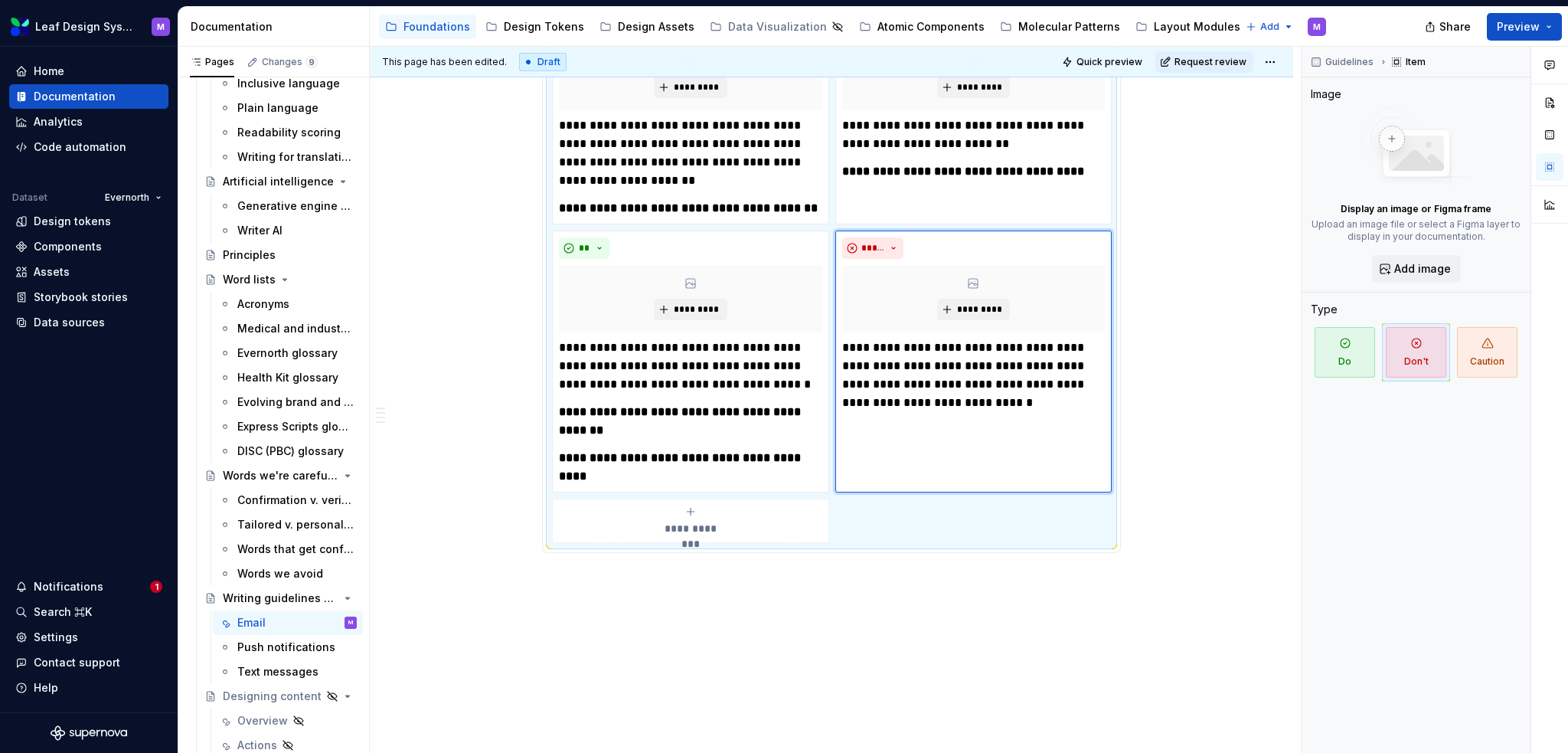 click on "**********" at bounding box center [831, -476] 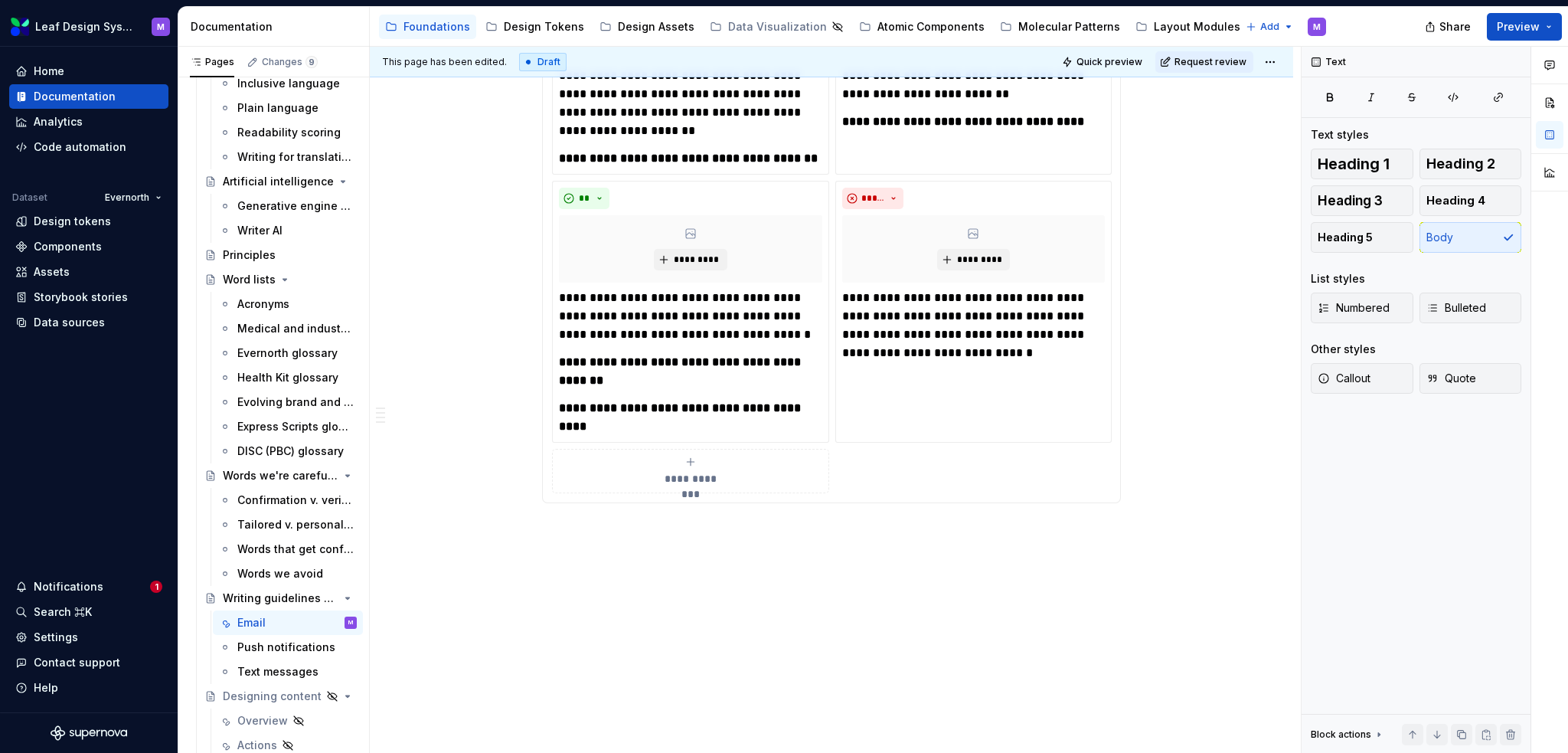 scroll, scrollTop: 2120, scrollLeft: 0, axis: vertical 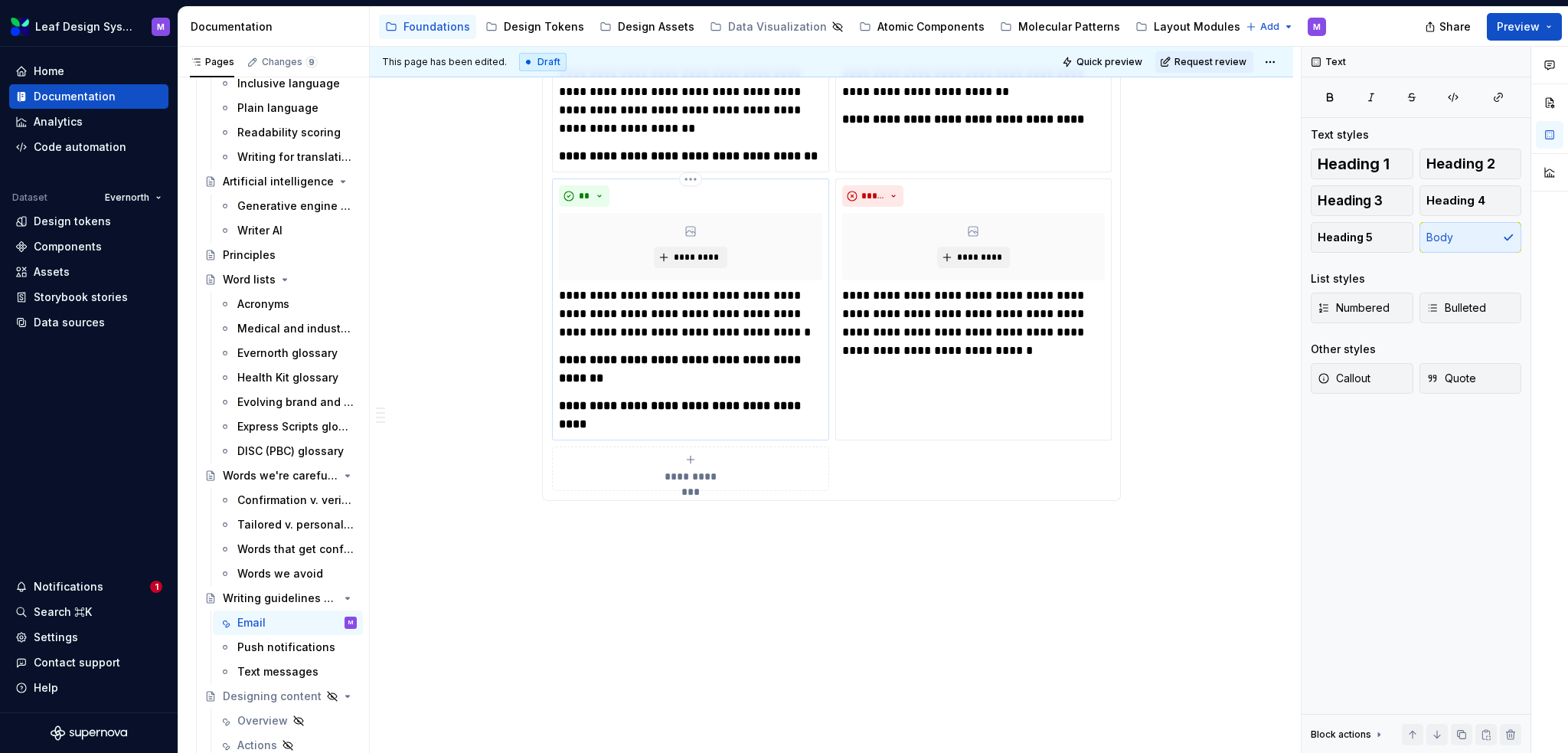 click on "**********" at bounding box center (691, 415) 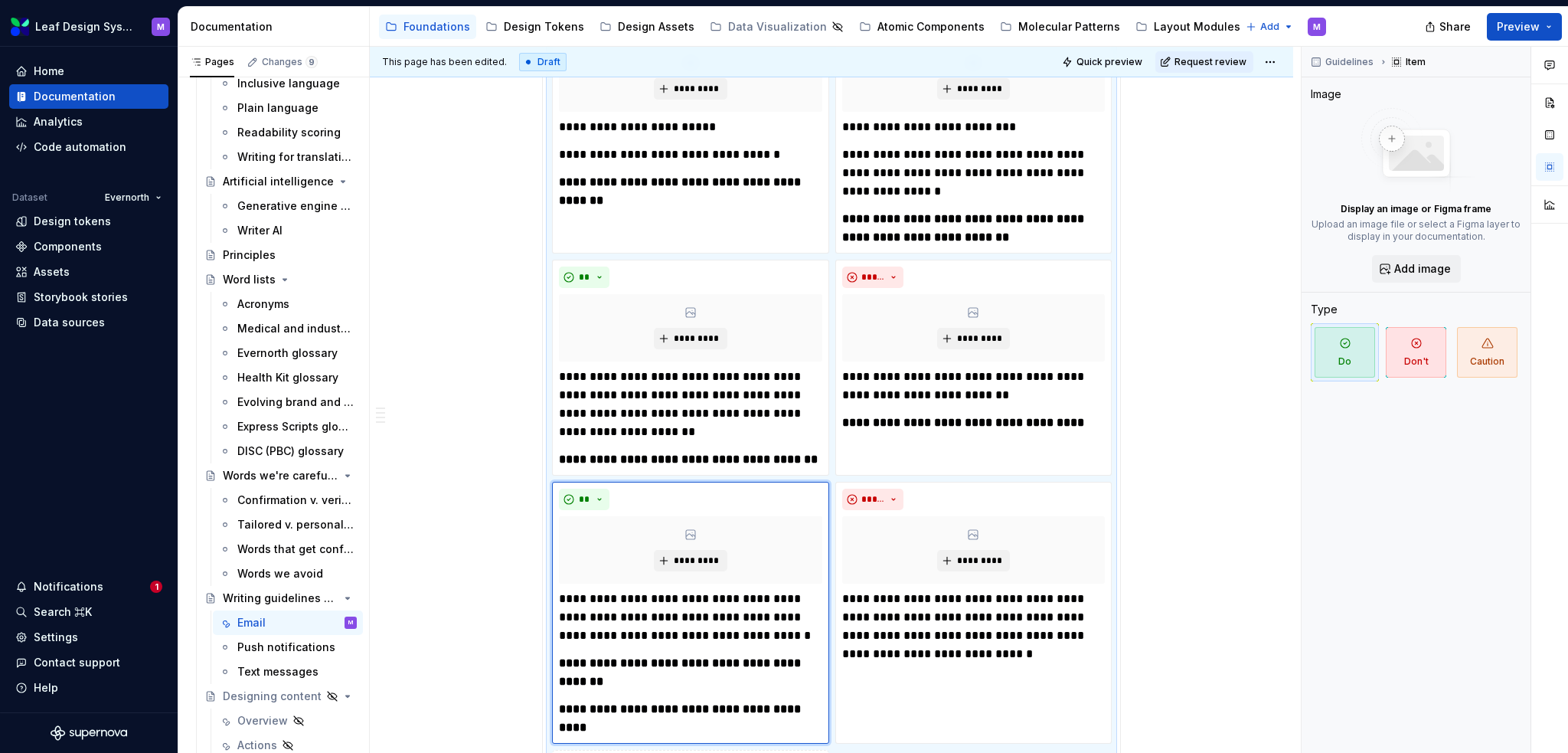 scroll, scrollTop: 1814, scrollLeft: 0, axis: vertical 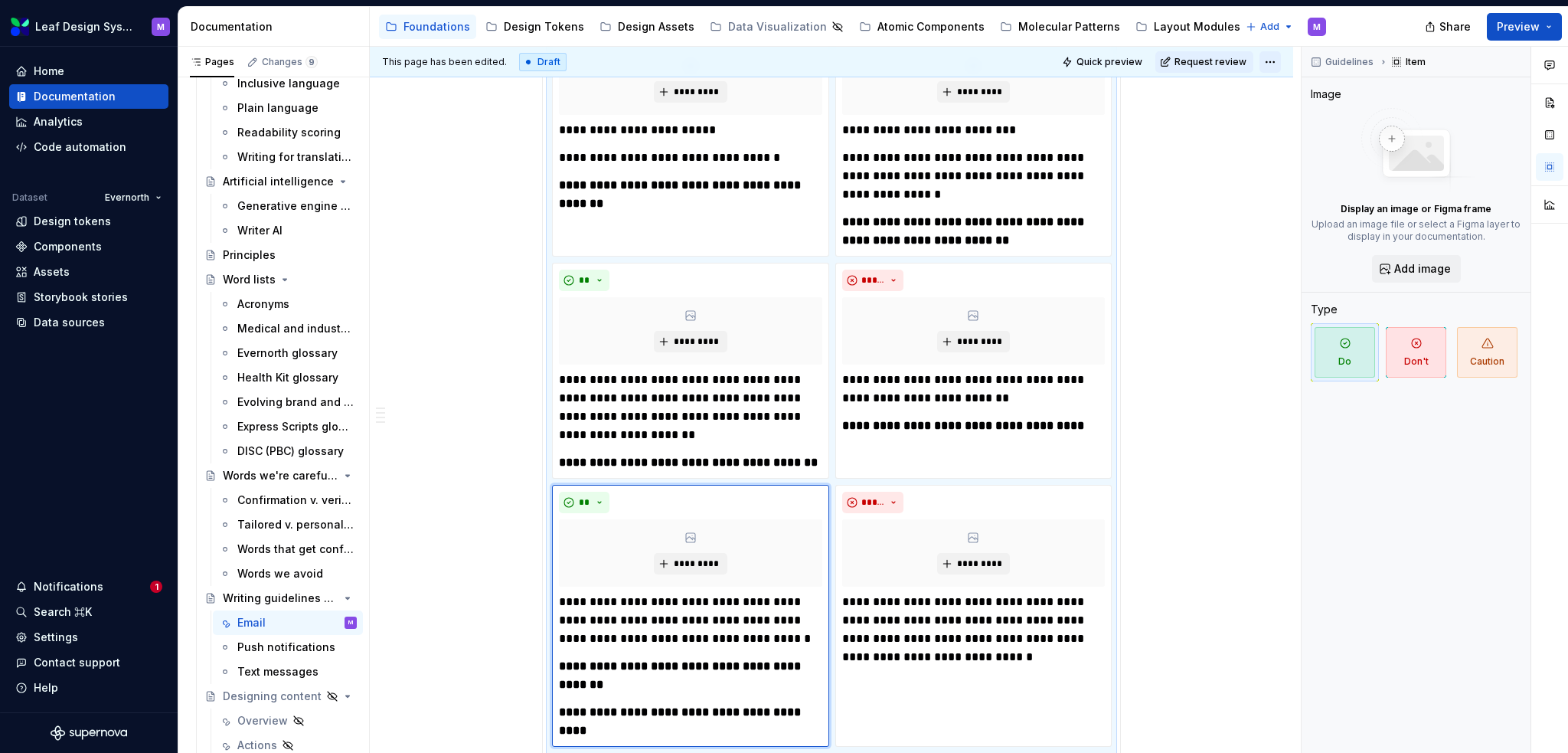 click on "Leaf Design System M Home Documentation Analytics Code automation Dataset Evernorth Design tokens Components Assets Storybook stories Data sources Notifications 1 Search ⌘K Settings Contact support Help Documentation
Accessibility guide for tree Page tree.
Navigate the tree with the arrow keys. Common tree hotkeys apply. Further keybindings are available:
enter to execute primary action on focused item
f2 to start renaming the focused item
escape to abort renaming an item
control+d to start dragging selected items
Foundations Design Tokens Design Assets Data Visualization Atomic Components Molecular Patterns Layout Modules Design Packages Add M Share Preview Pages Changes 9 Add
Accessibility guide for tree Page tree.
Navigate the tree with the arrow keys. Common tree hotkeys apply. Further keybindings are available:
enter to execute primary action on focused item
M" at bounding box center (784, 376) 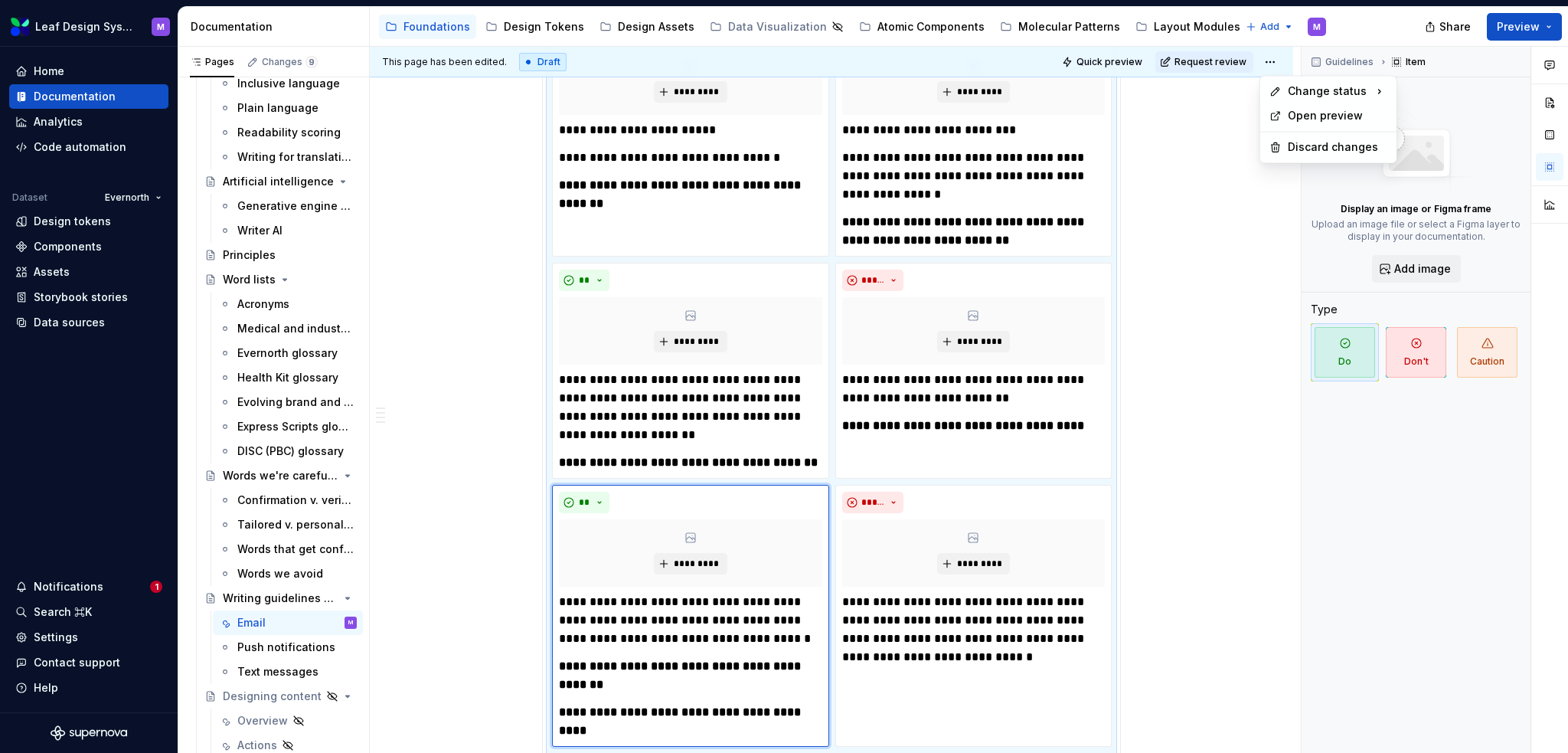 click on "Leaf Design System M Home Documentation Analytics Code automation Dataset Evernorth Design tokens Components Assets Storybook stories Data sources Notifications 1 Search ⌘K Settings Contact support Help Documentation
Accessibility guide for tree Page tree.
Navigate the tree with the arrow keys. Common tree hotkeys apply. Further keybindings are available:
enter to execute primary action on focused item
f2 to start renaming the focused item
escape to abort renaming an item
control+d to start dragging selected items
Foundations Design Tokens Design Assets Data Visualization Atomic Components Molecular Patterns Layout Modules Design Packages Add M Share Preview Pages Changes 9 Add
Accessibility guide for tree Page tree.
Navigate the tree with the arrow keys. Common tree hotkeys apply. Further keybindings are available:
enter to execute primary action on focused item
M" at bounding box center (784, 376) 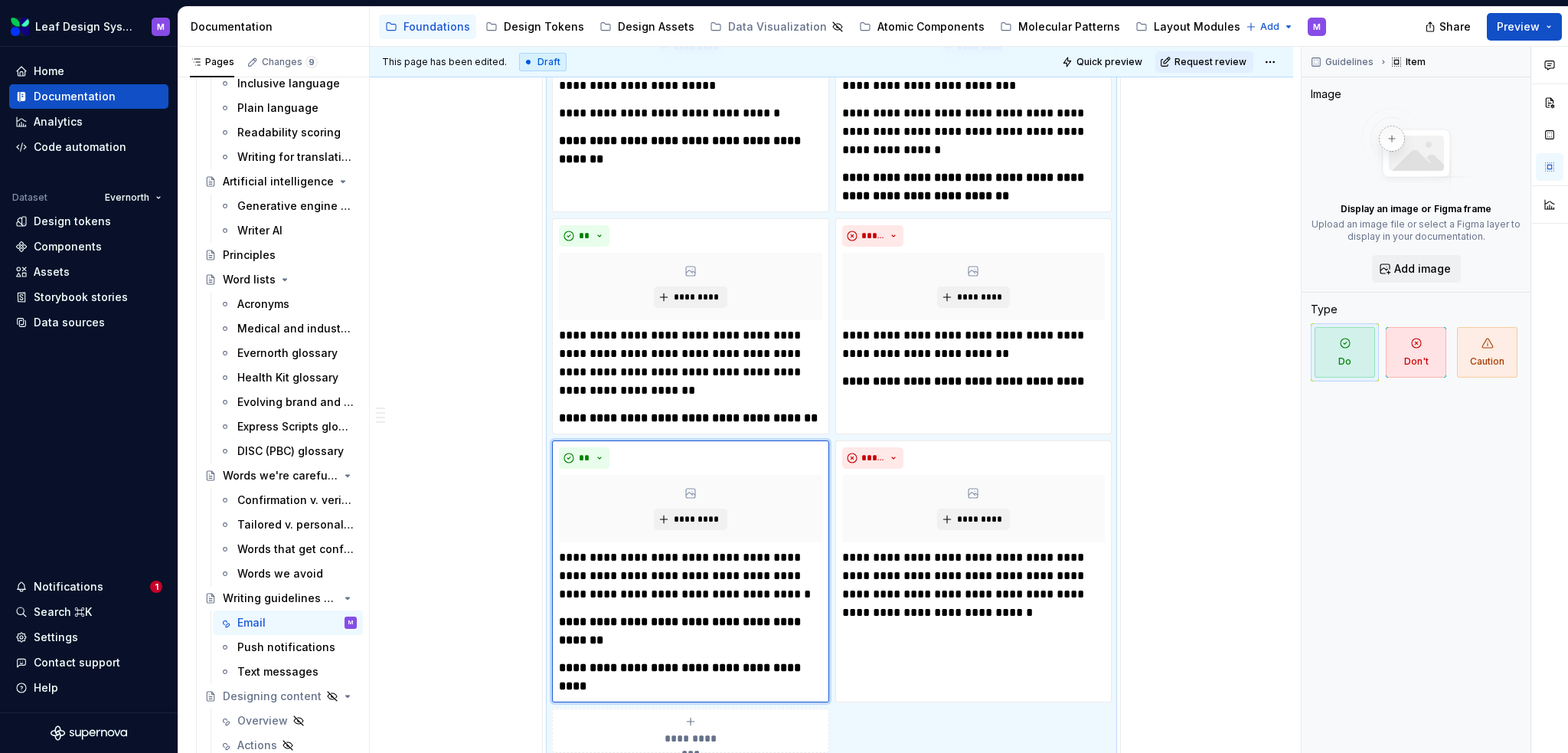 scroll, scrollTop: 2120, scrollLeft: 0, axis: vertical 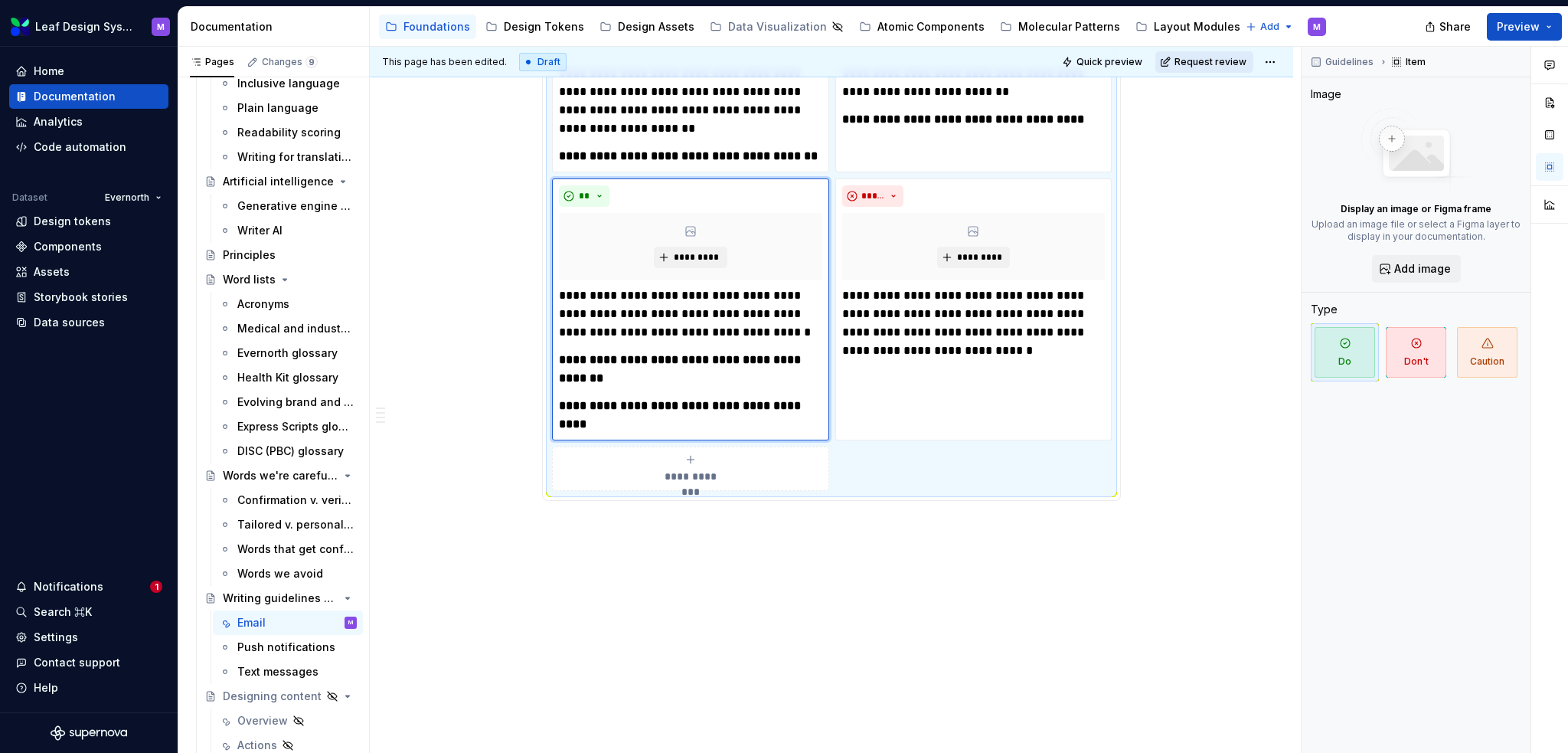 click on "Request review" at bounding box center (1210, 62) 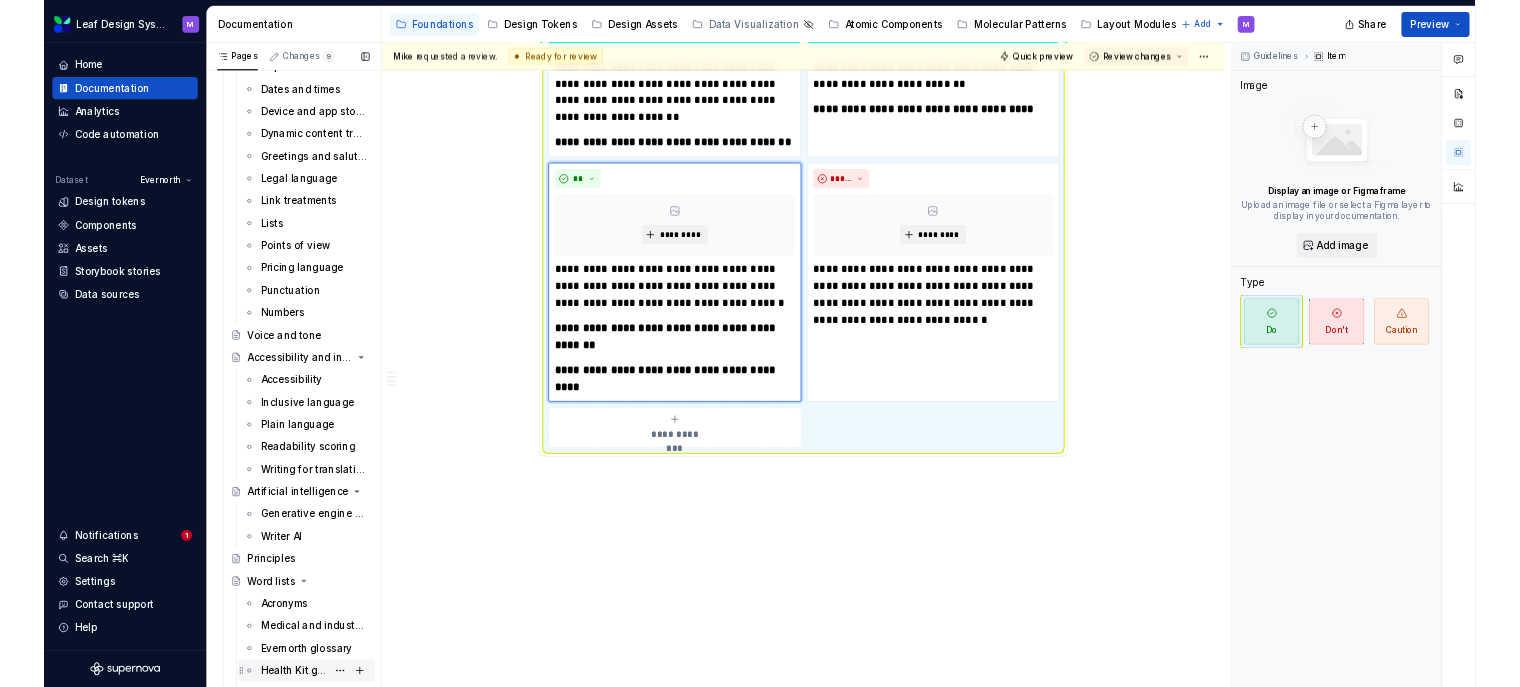 scroll, scrollTop: 800, scrollLeft: 0, axis: vertical 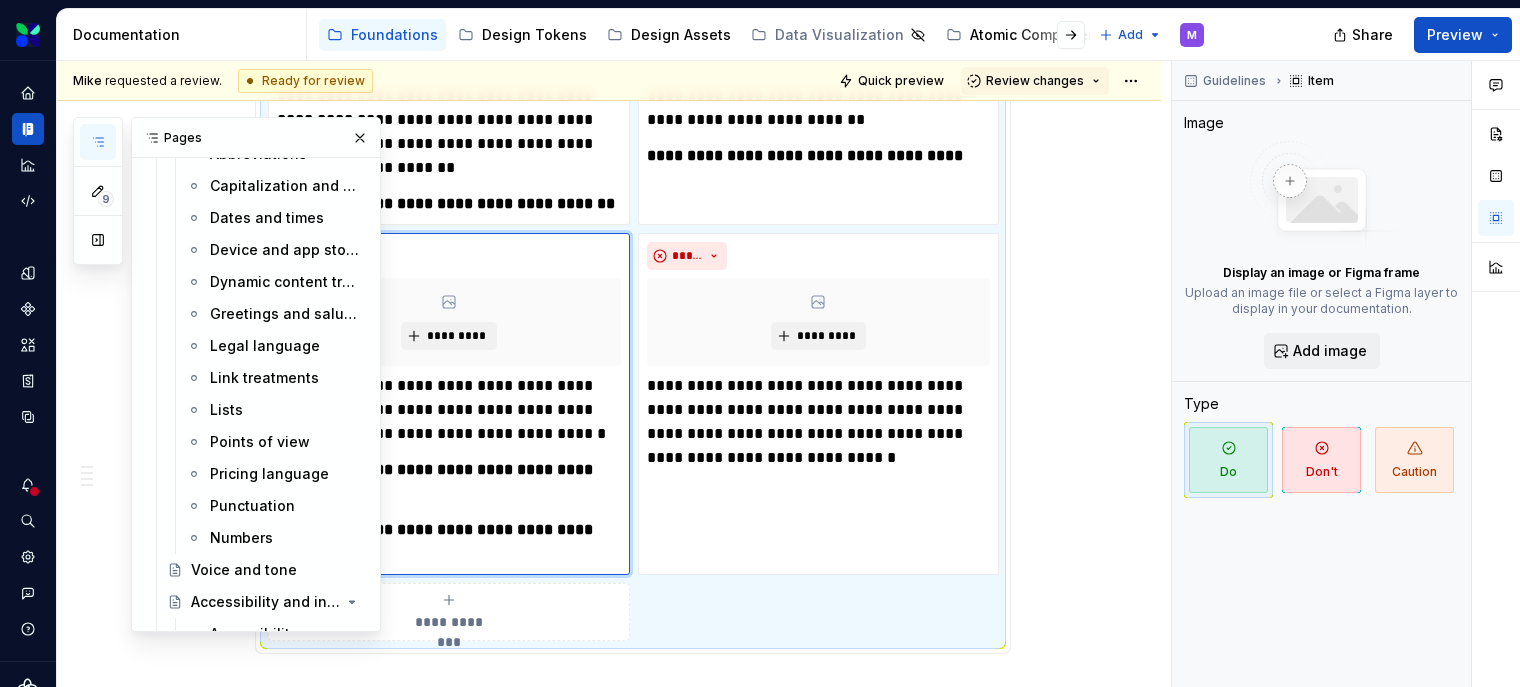 type on "*" 